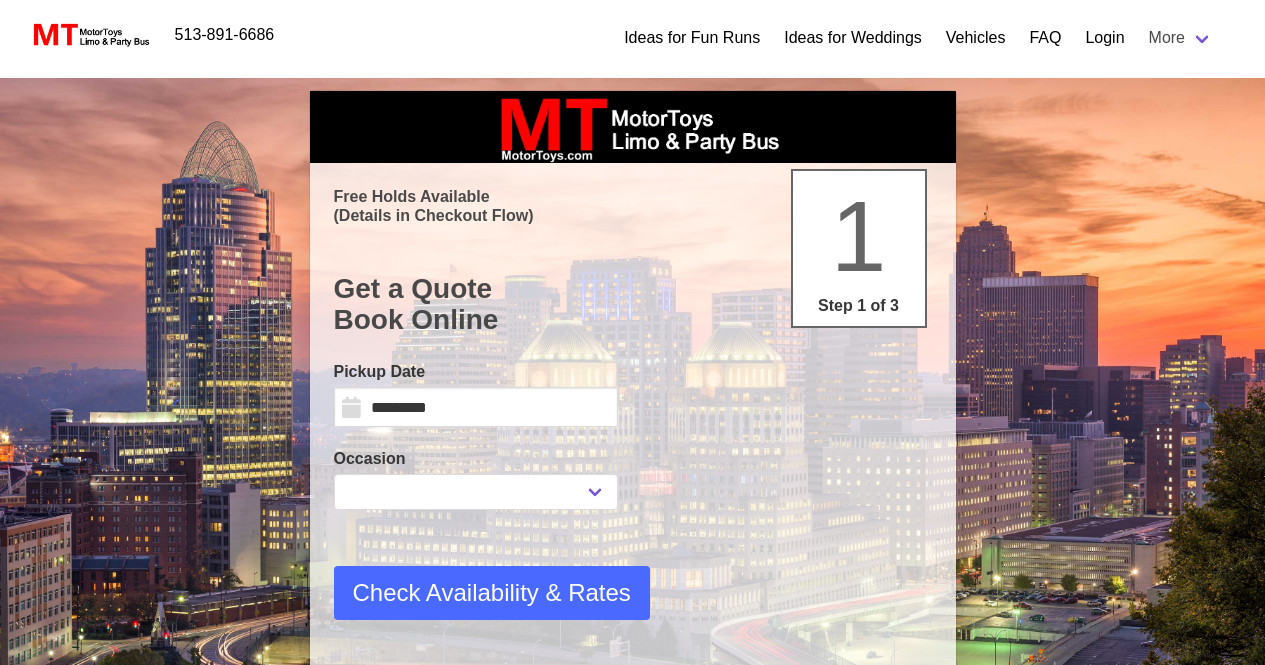 scroll, scrollTop: 0, scrollLeft: 0, axis: both 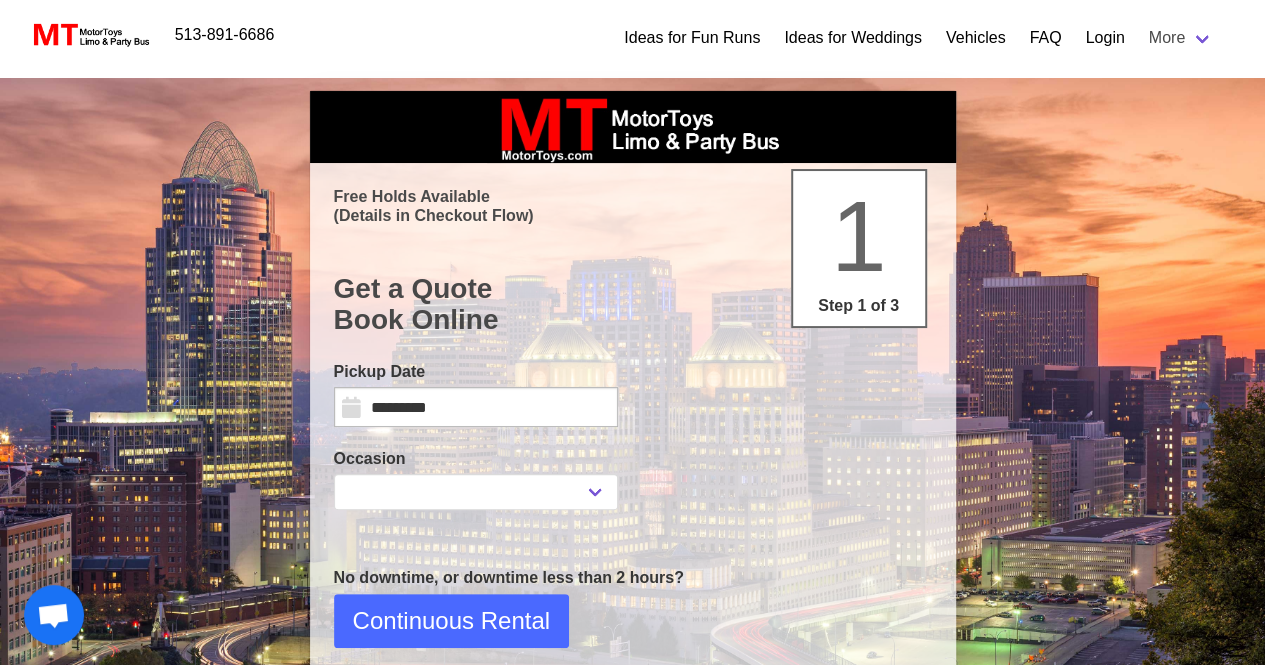 select 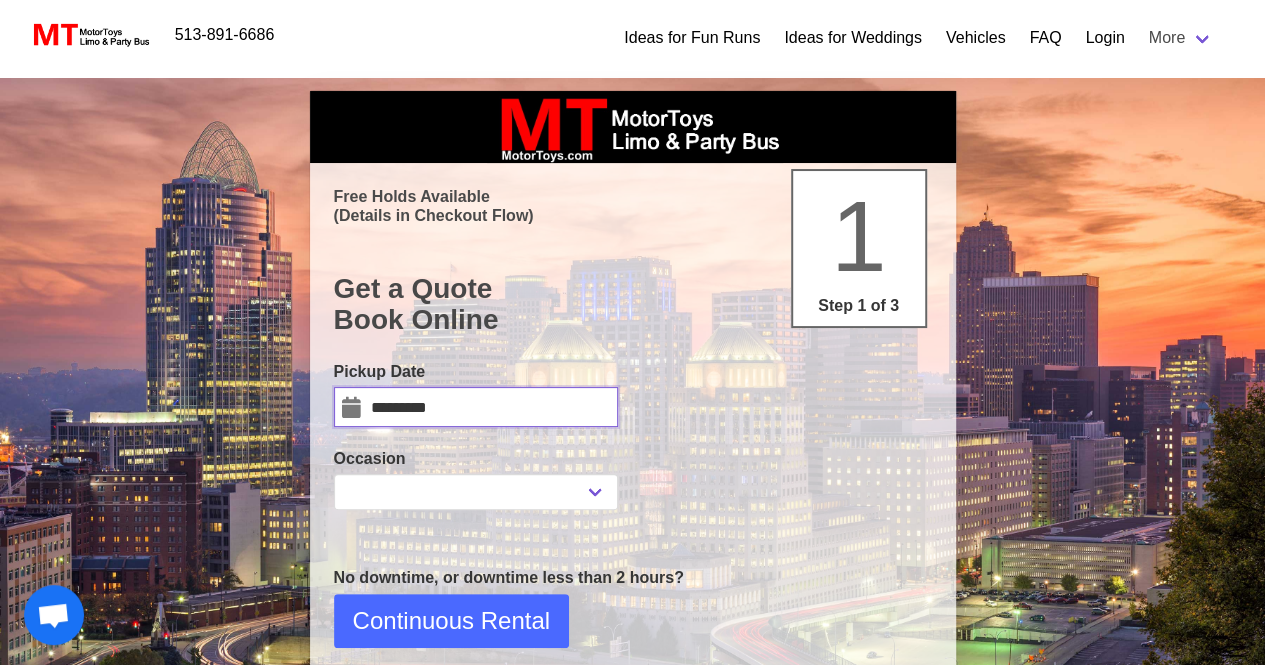 click on "*********" at bounding box center [476, 407] 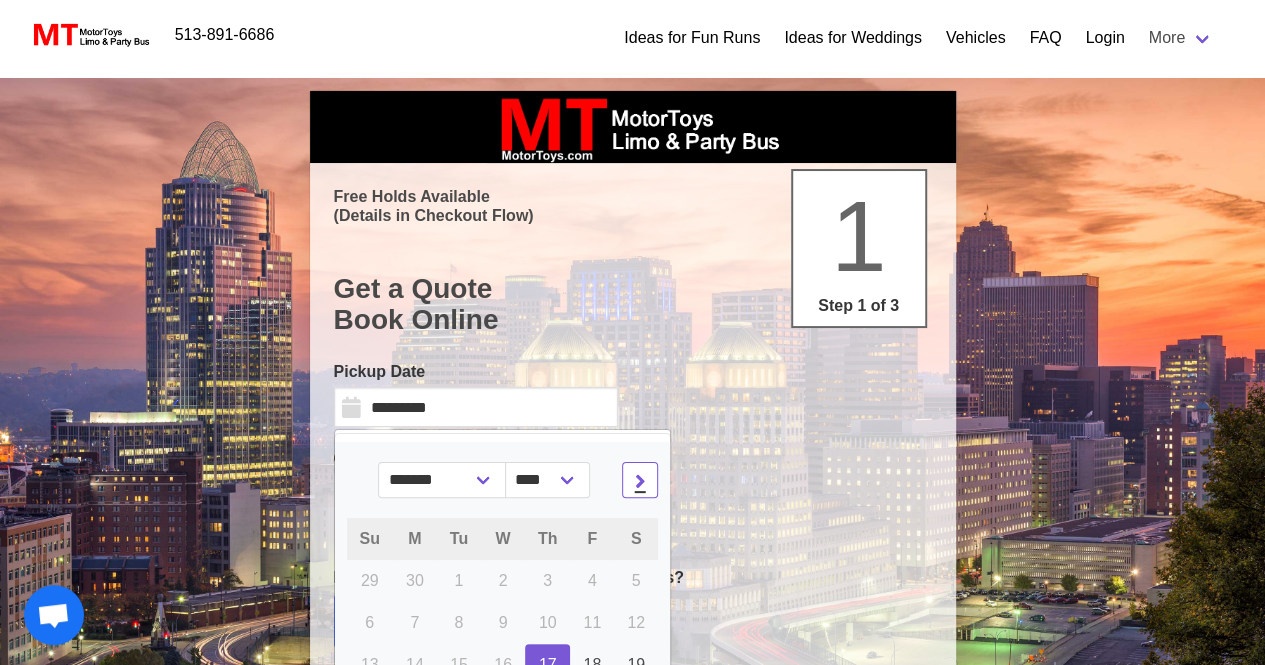 click at bounding box center (640, 480) 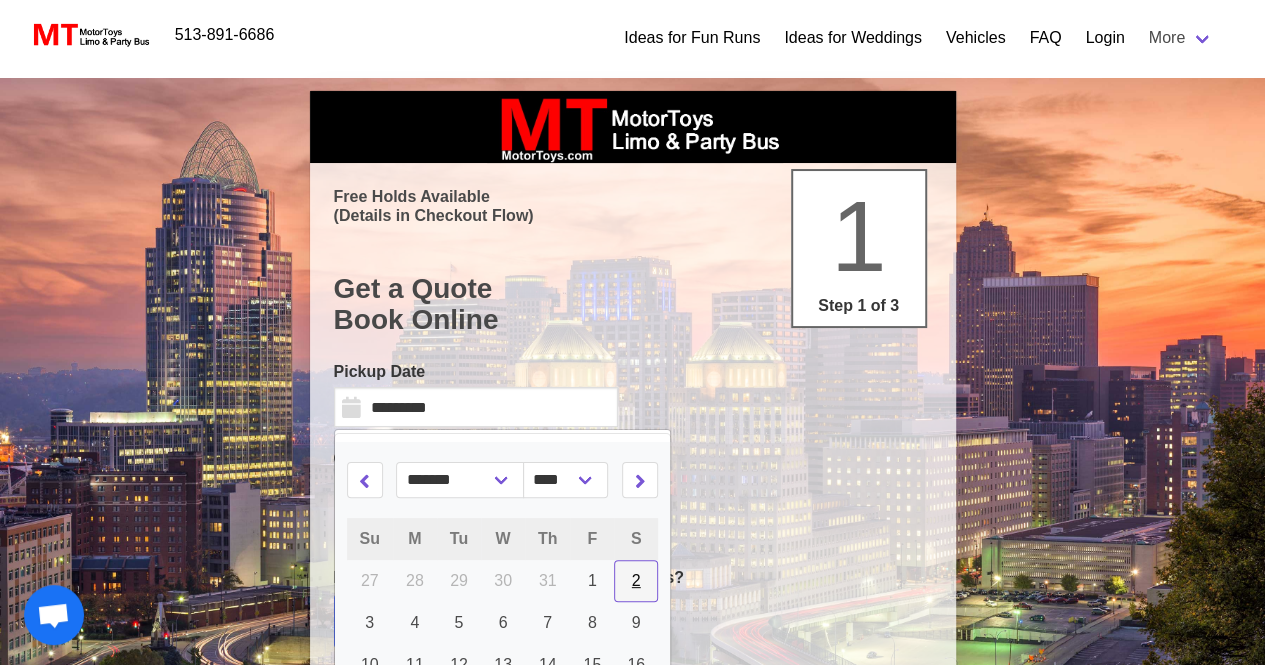 click on "2" at bounding box center [636, 581] 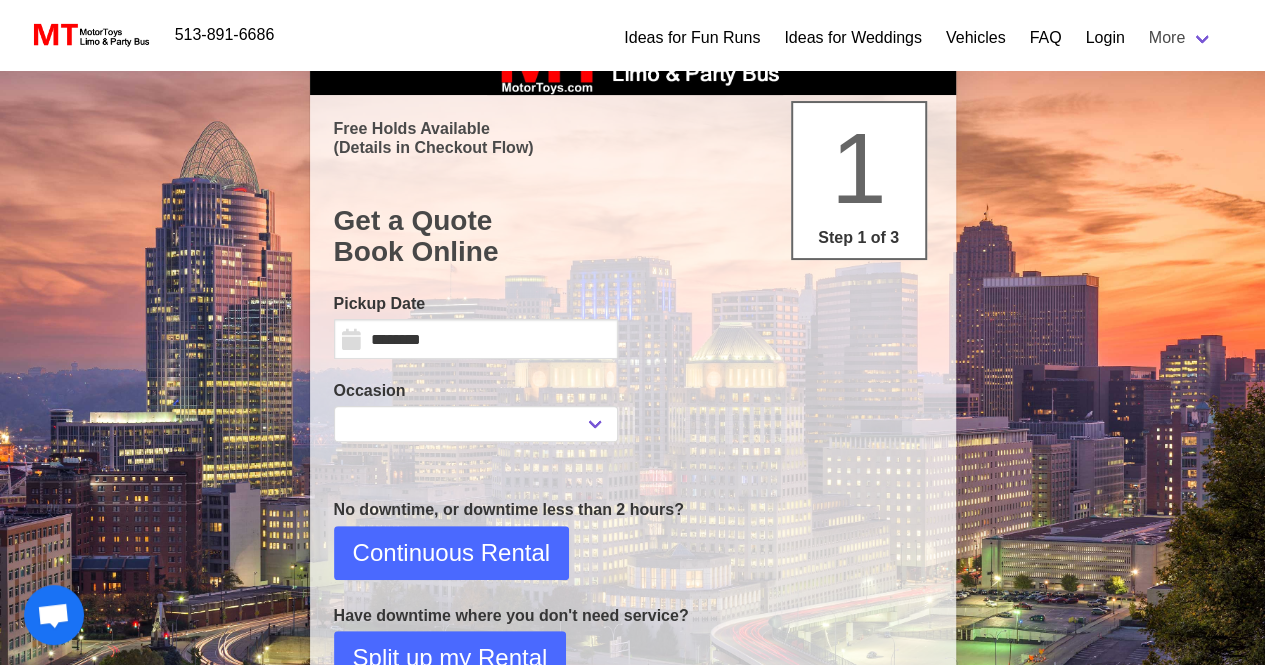 scroll, scrollTop: 100, scrollLeft: 0, axis: vertical 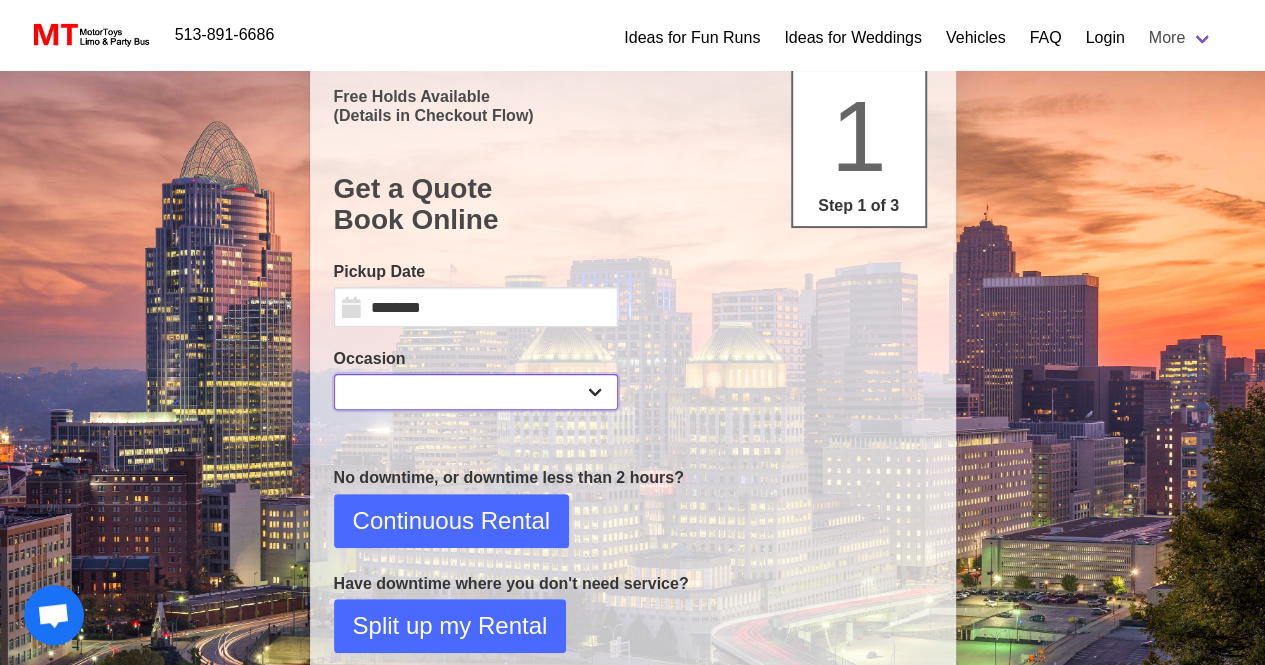click on "**********" at bounding box center (476, 392) 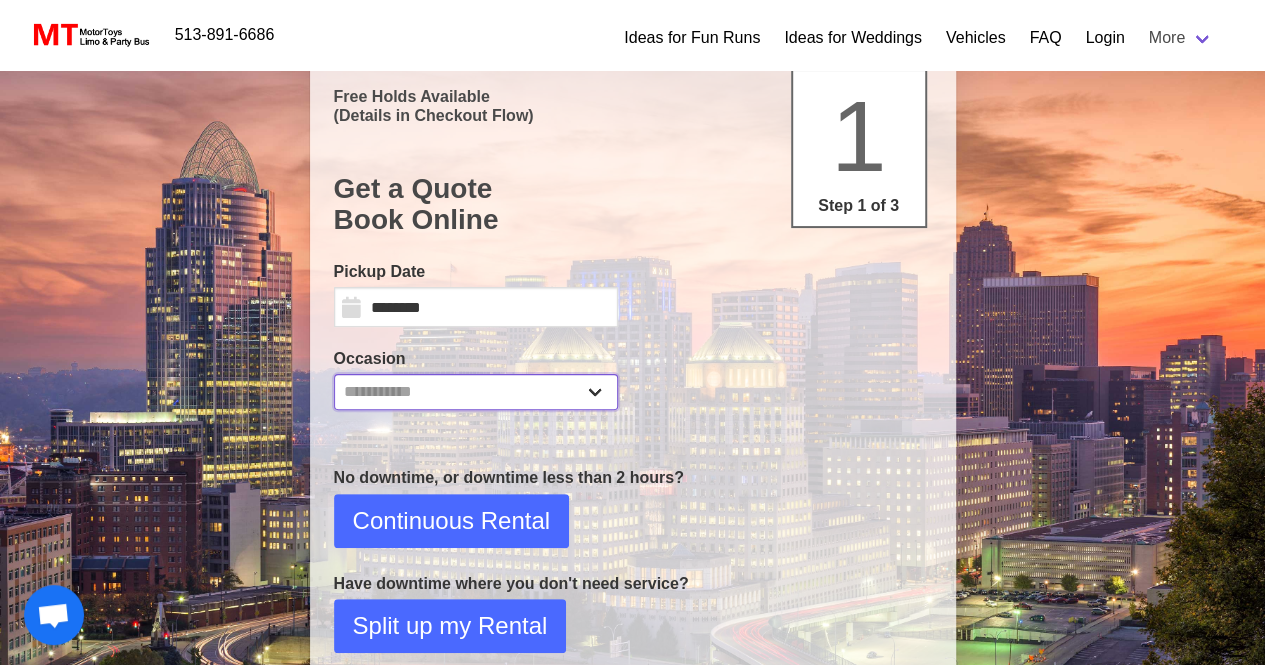 click on "**********" at bounding box center (476, 392) 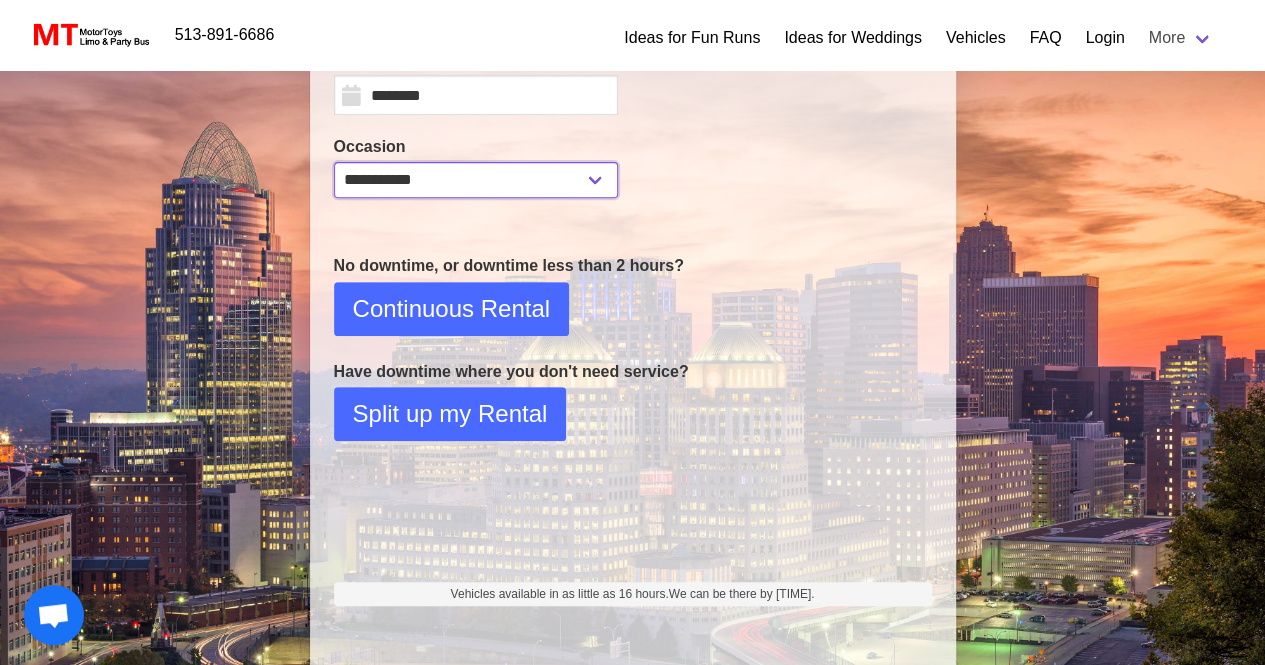 scroll, scrollTop: 362, scrollLeft: 0, axis: vertical 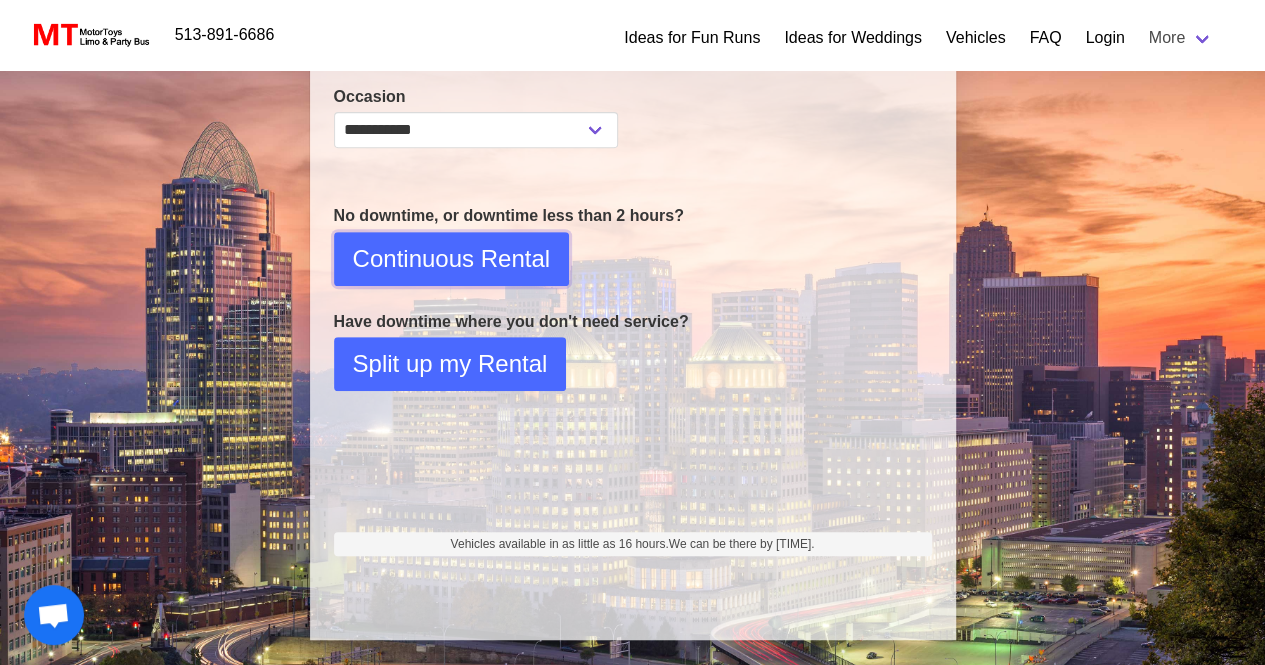click on "Continuous Rental" at bounding box center (451, 259) 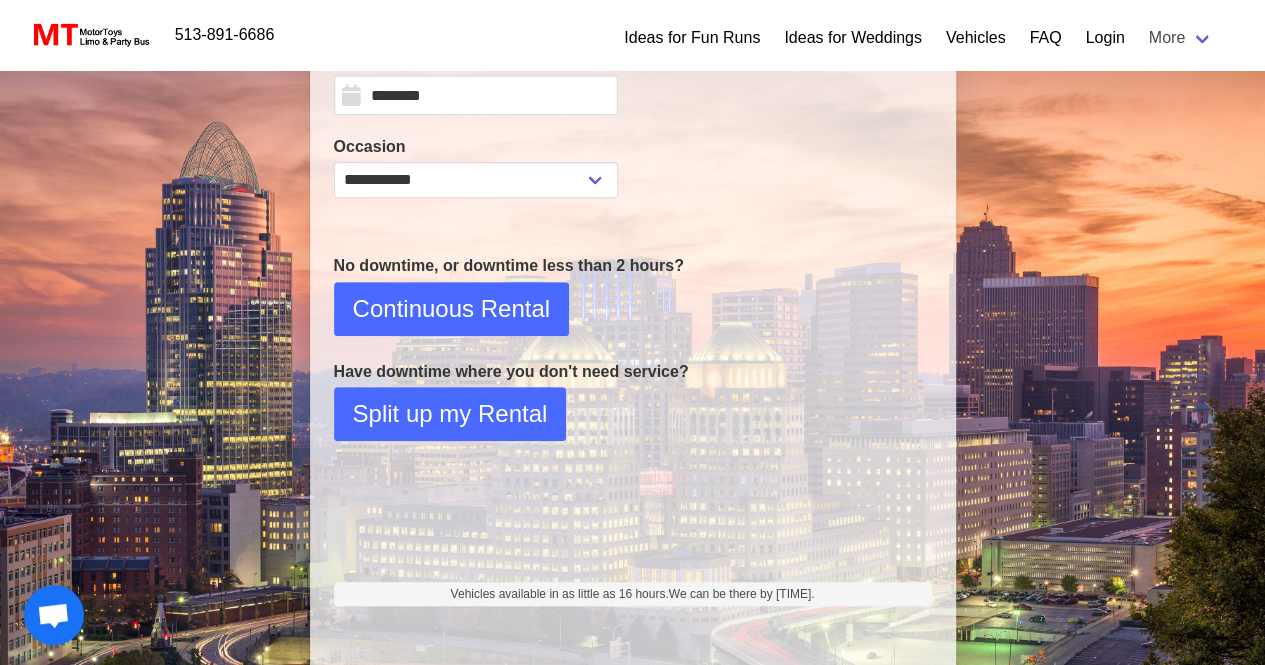 select on "**" 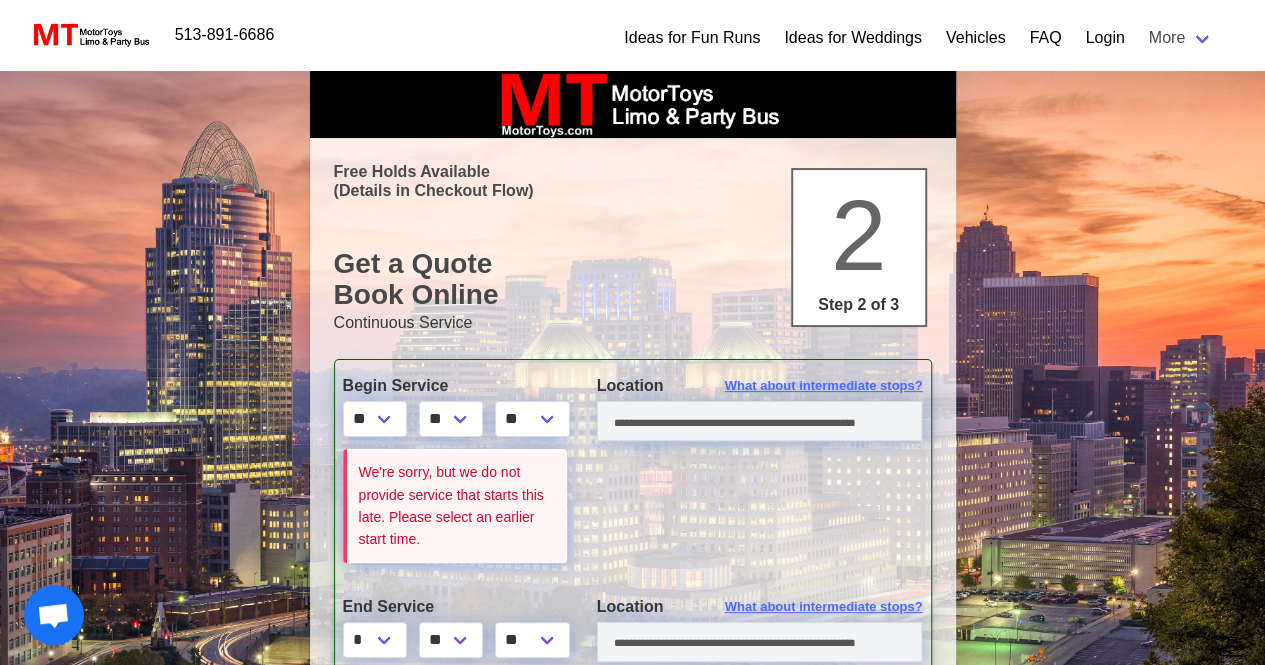 scroll, scrollTop: 0, scrollLeft: 0, axis: both 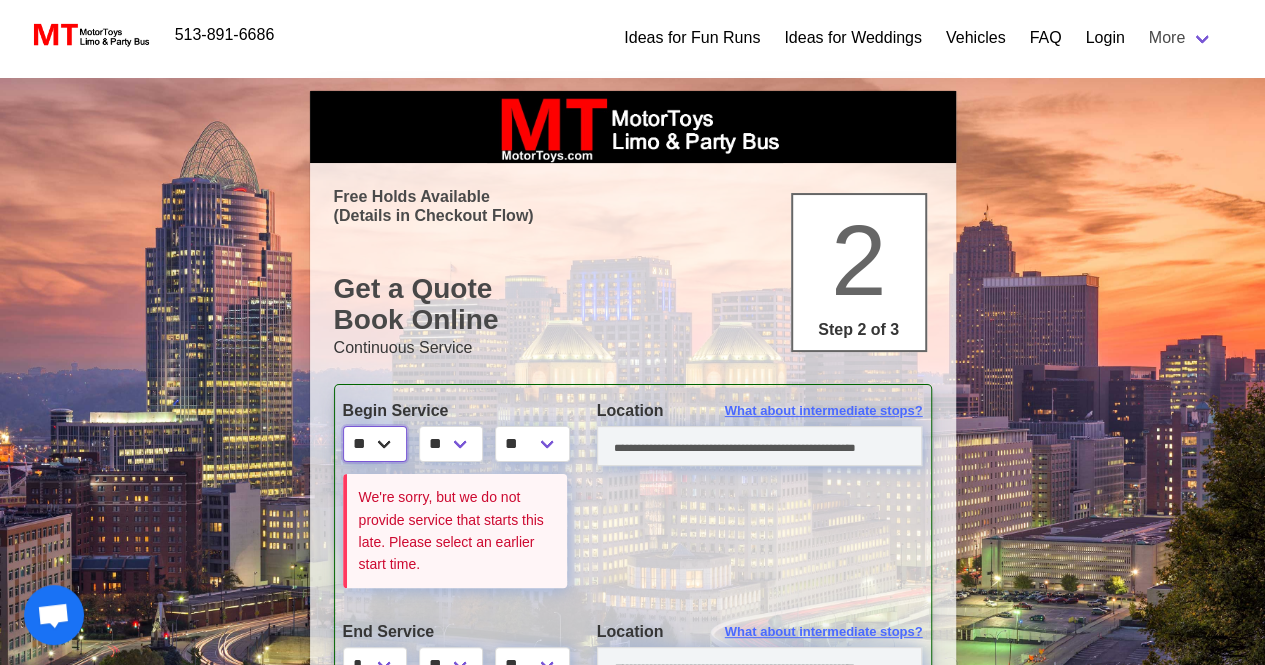 click on "* * * * * * * * * ** ** **" at bounding box center (375, 444) 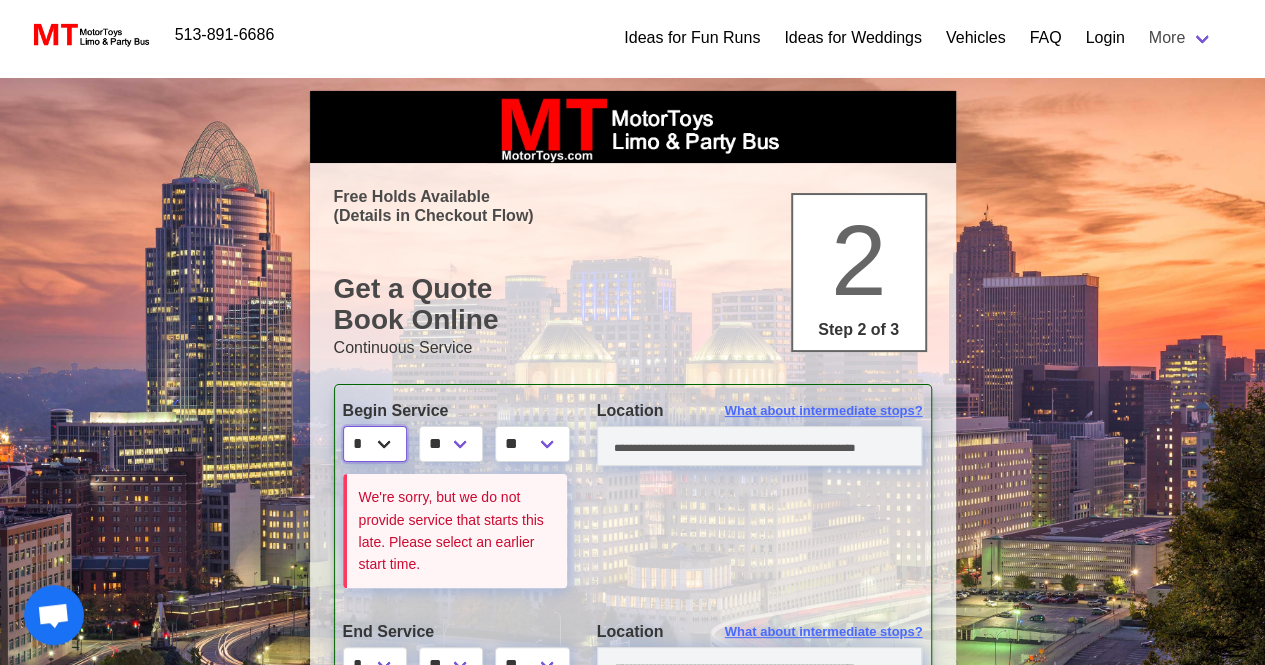 click on "* * * * * * * * * ** ** **" at bounding box center [375, 444] 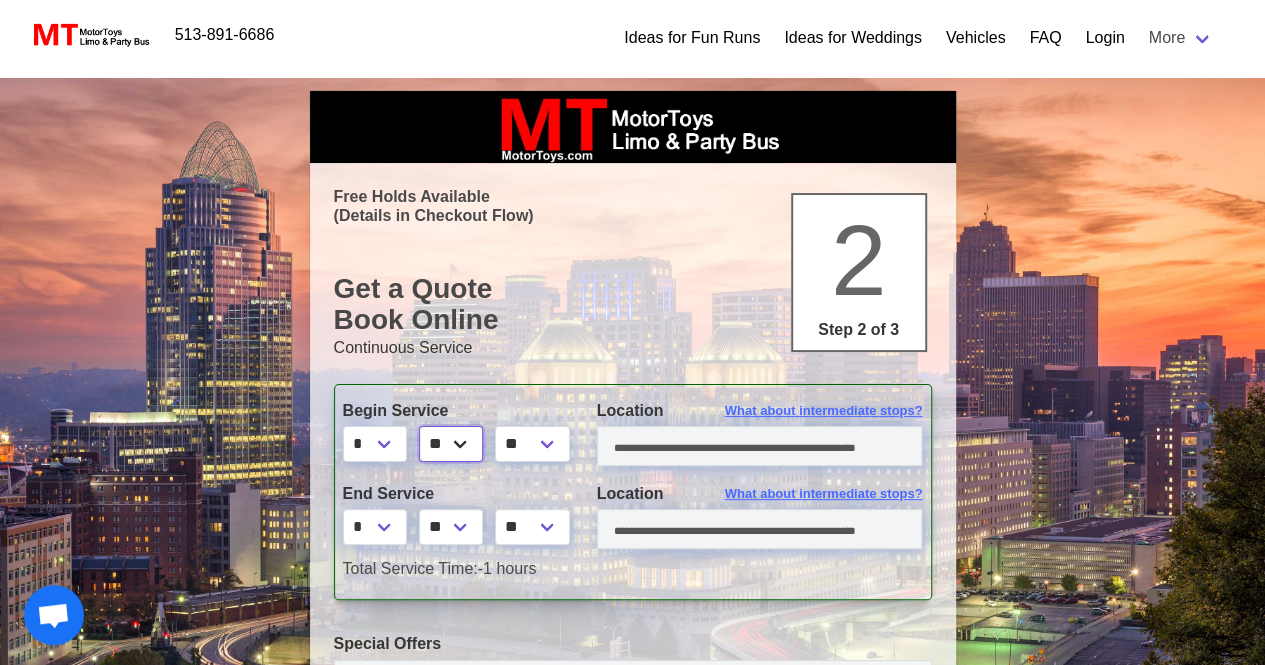 click on "** ** ** **" at bounding box center [451, 444] 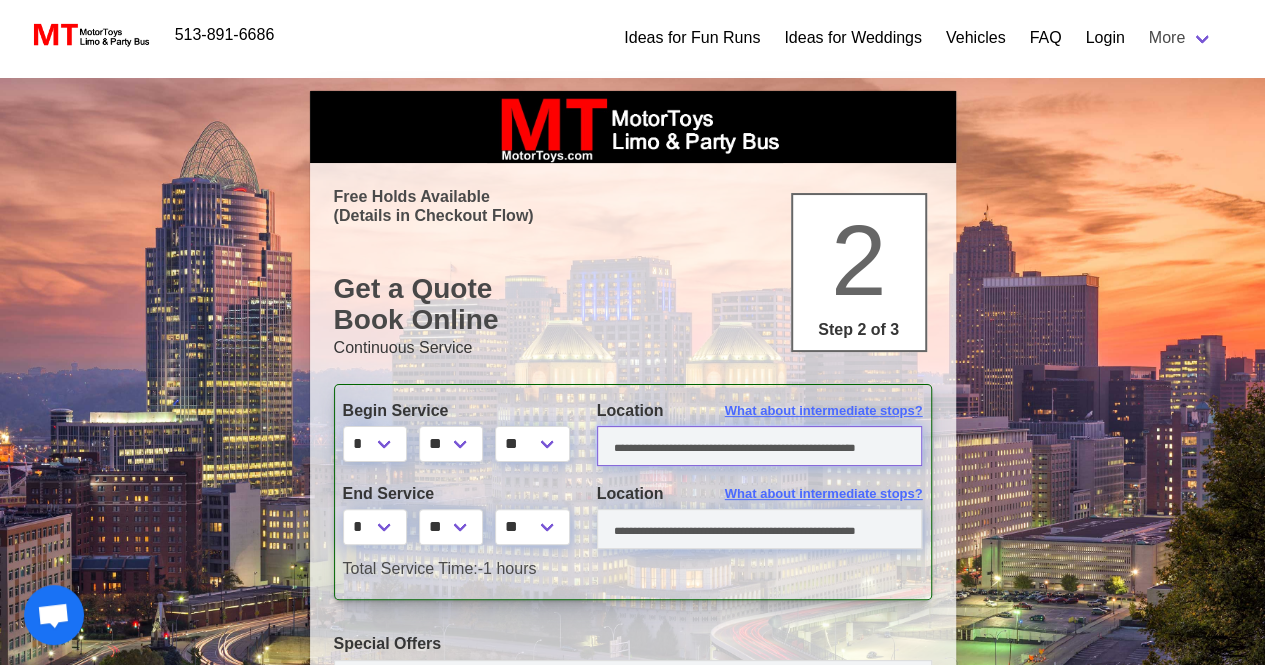 click at bounding box center [760, 446] 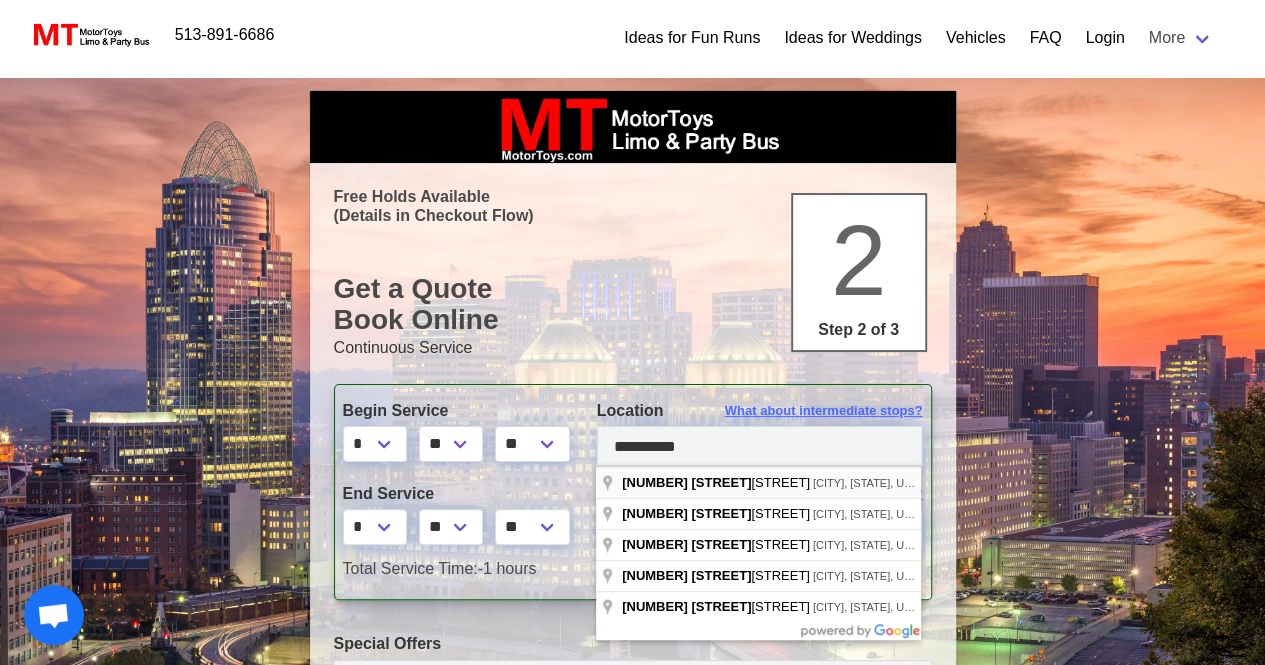 type on "**********" 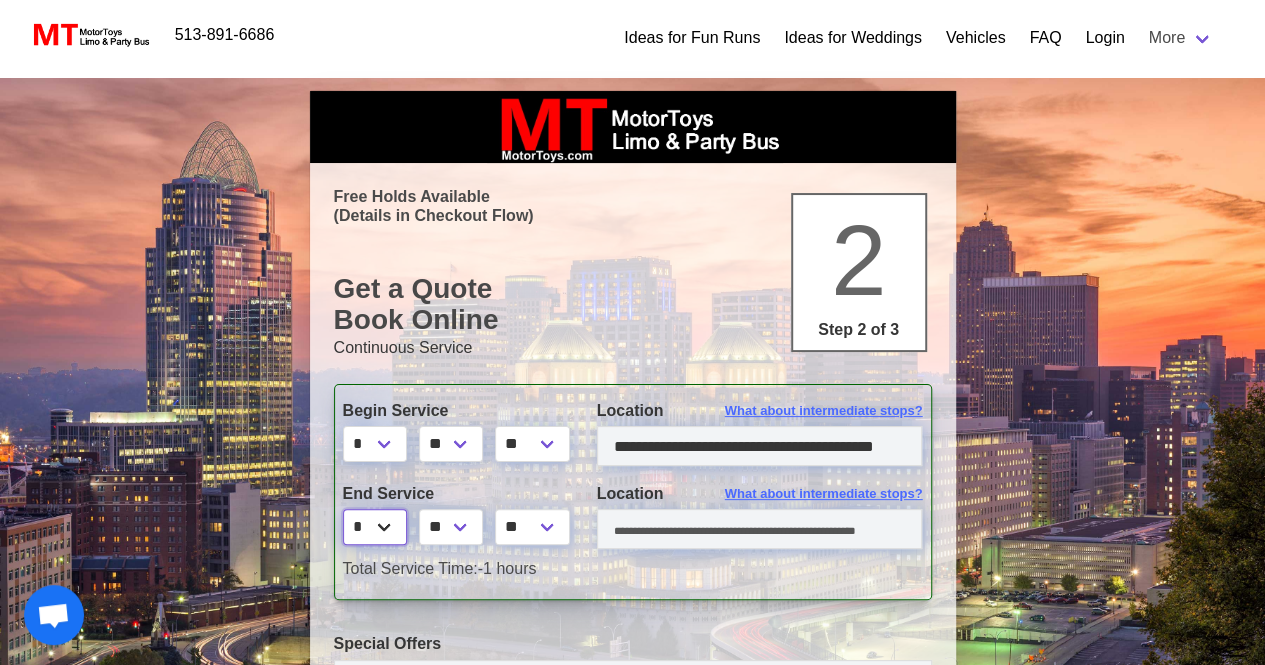 click on "* * * * * * * * * ** ** **" at bounding box center (375, 527) 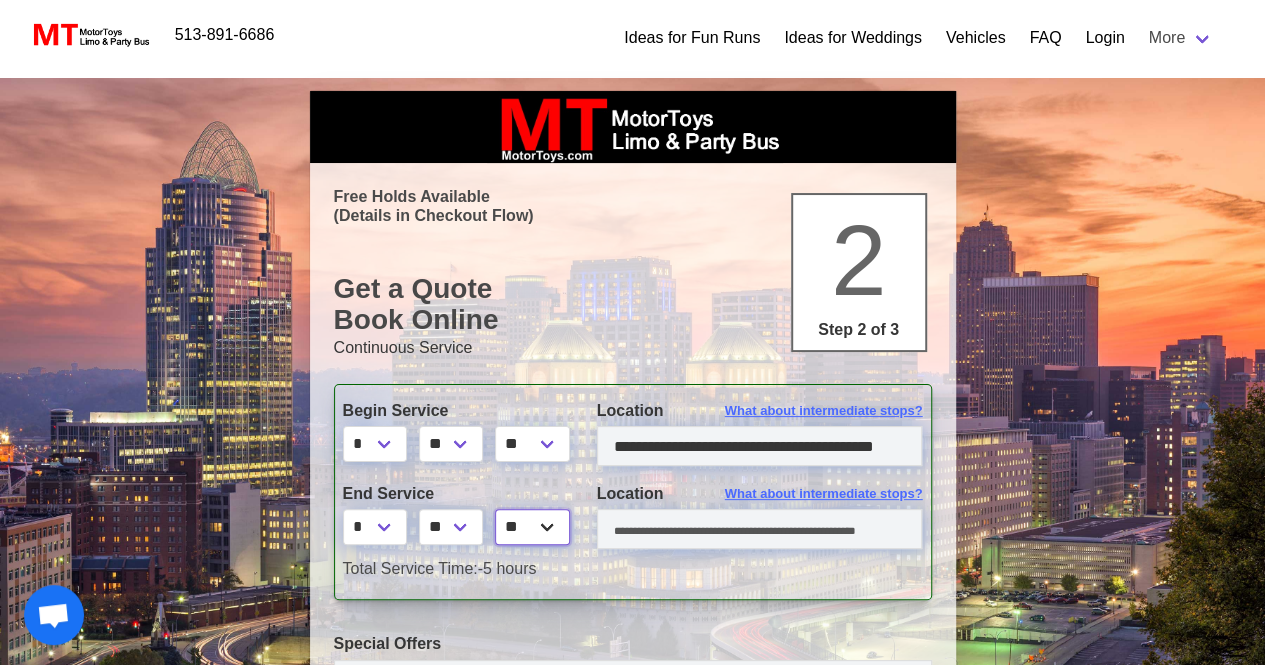 click on "**   **" at bounding box center (533, 527) 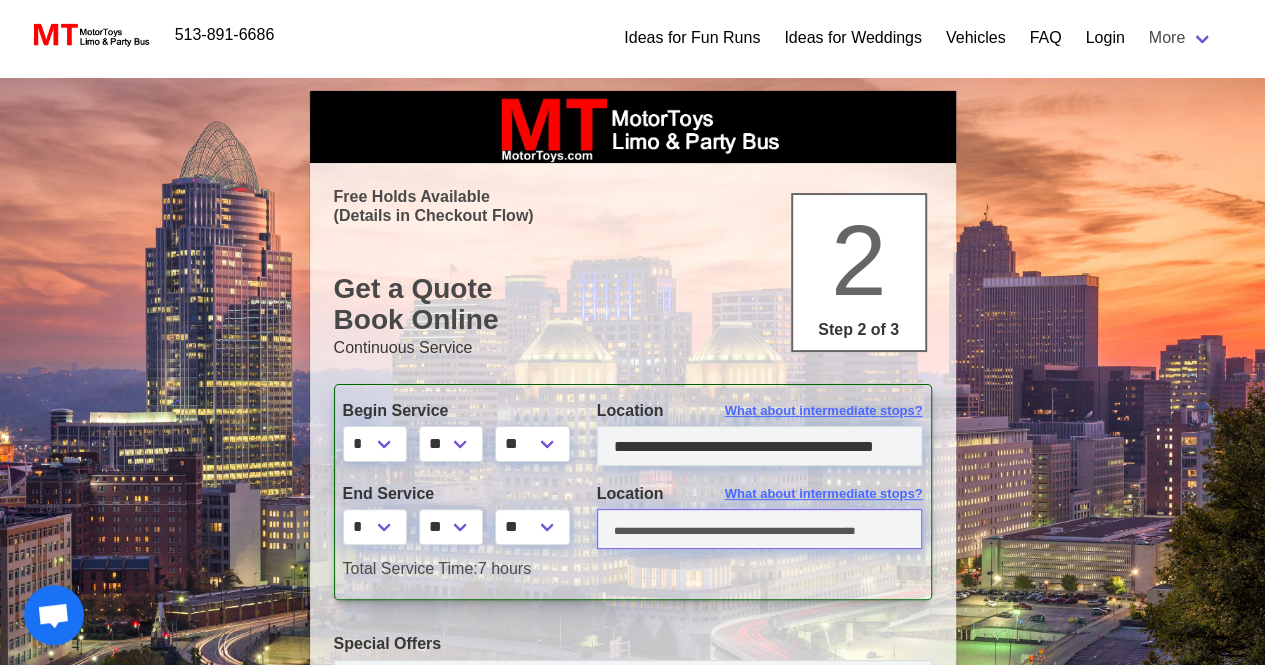 click at bounding box center [760, 529] 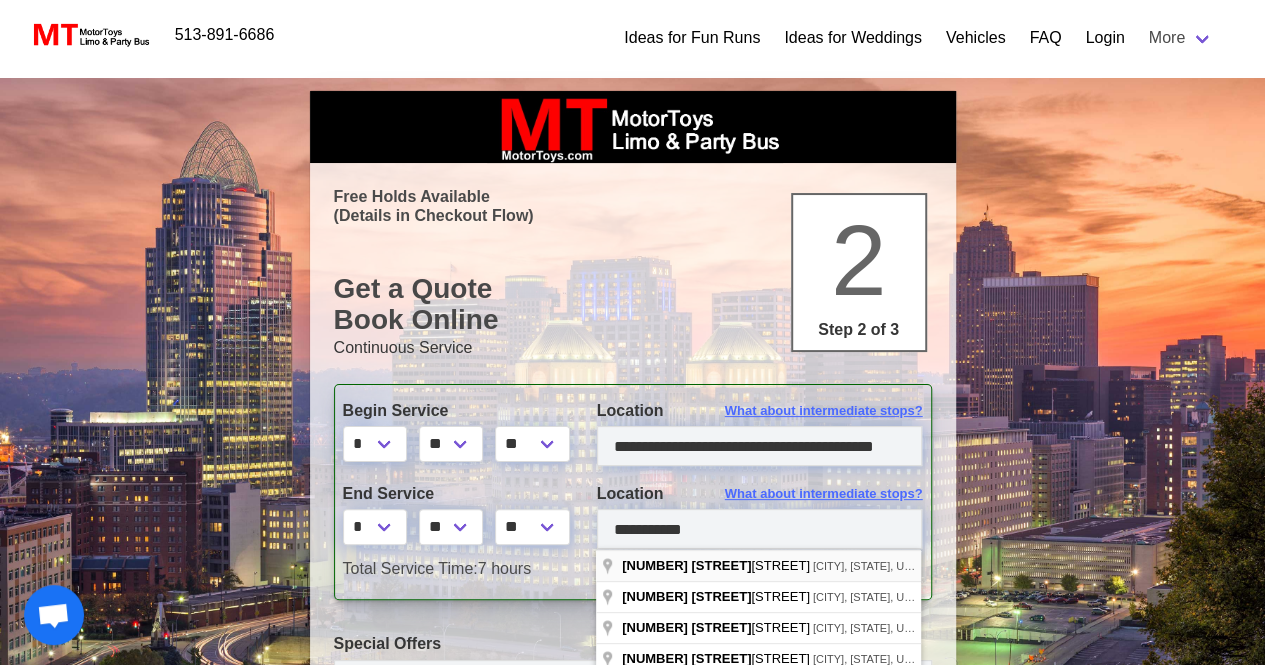 type on "**********" 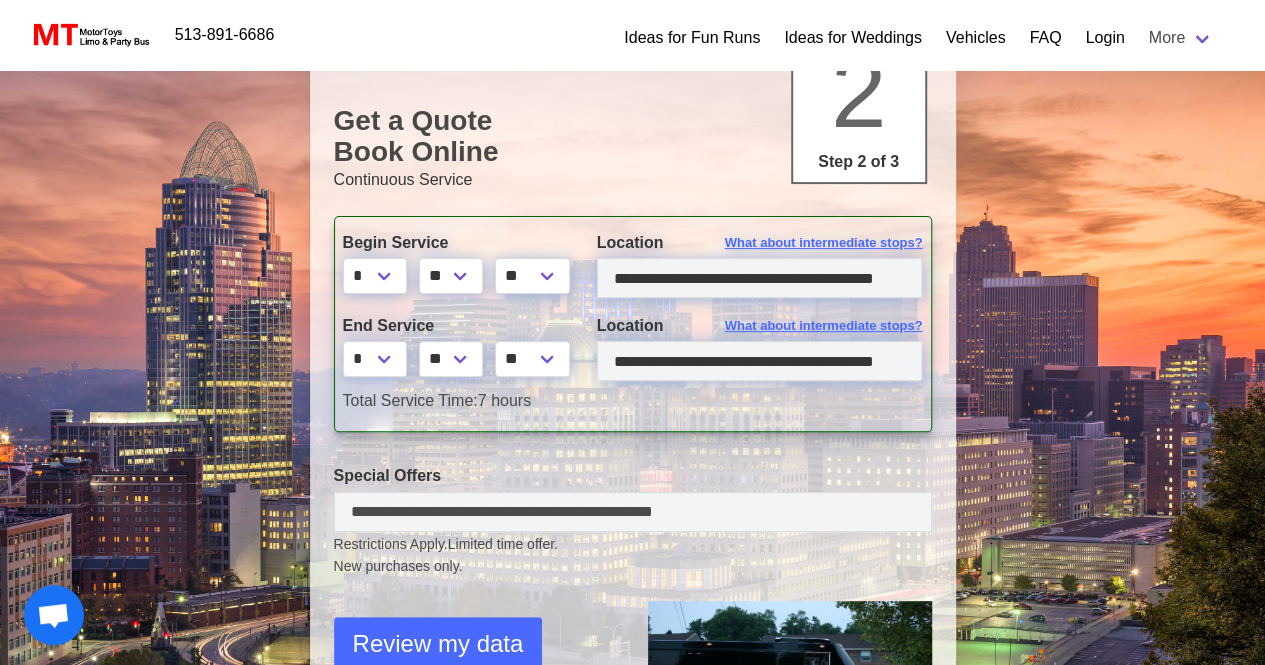 scroll, scrollTop: 200, scrollLeft: 0, axis: vertical 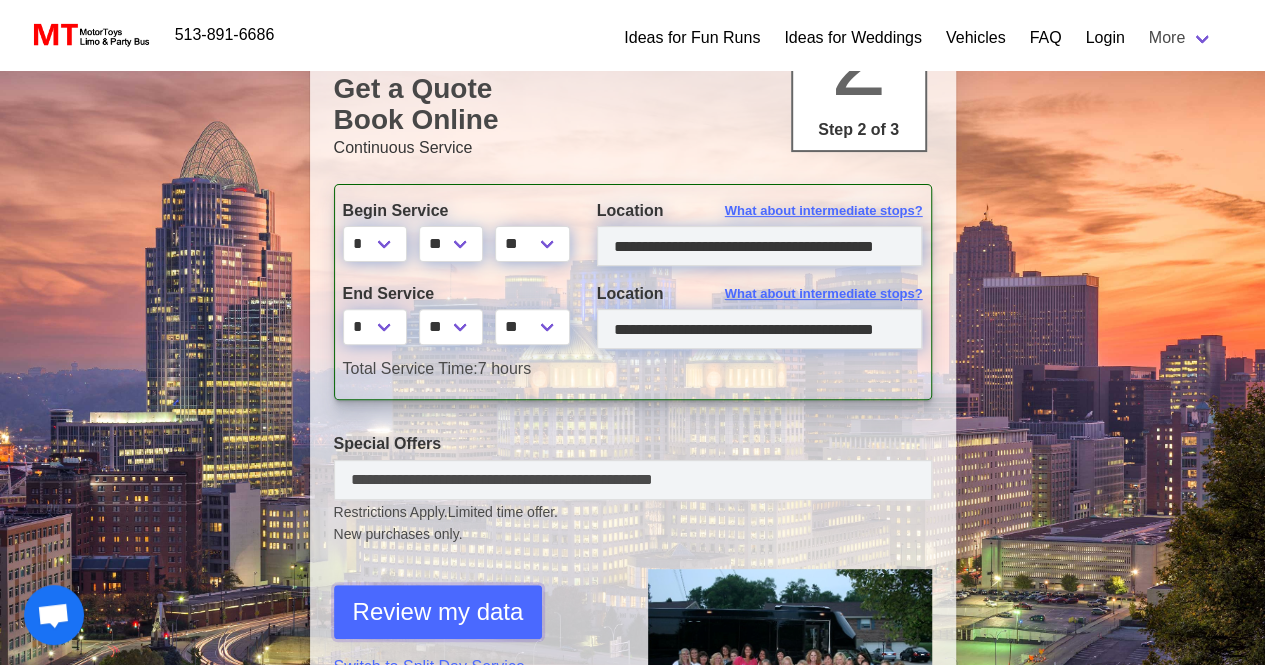 click on "Review my data" at bounding box center (438, 612) 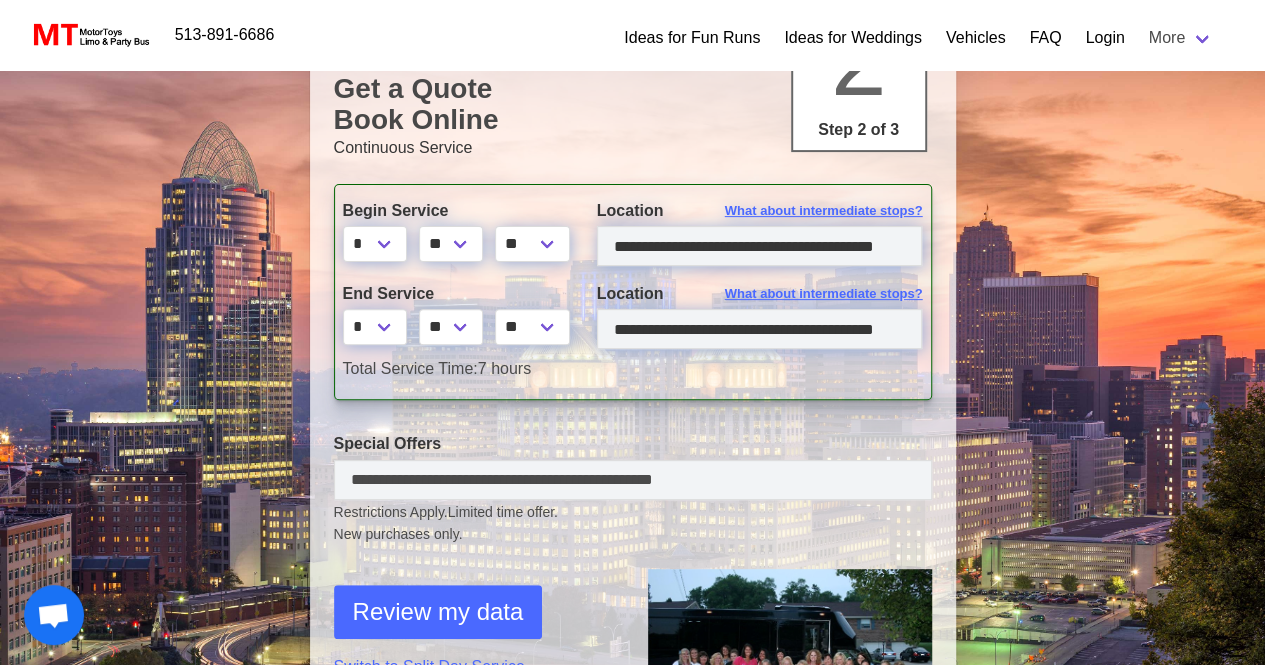 select on "*" 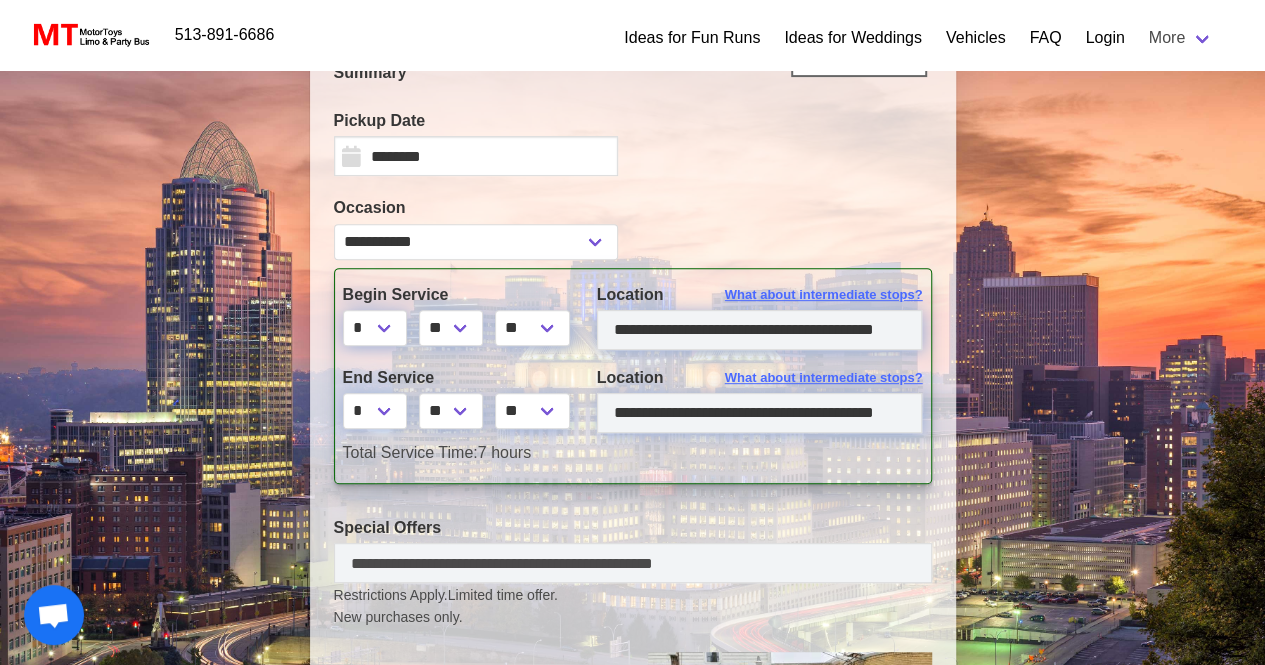 scroll, scrollTop: 500, scrollLeft: 0, axis: vertical 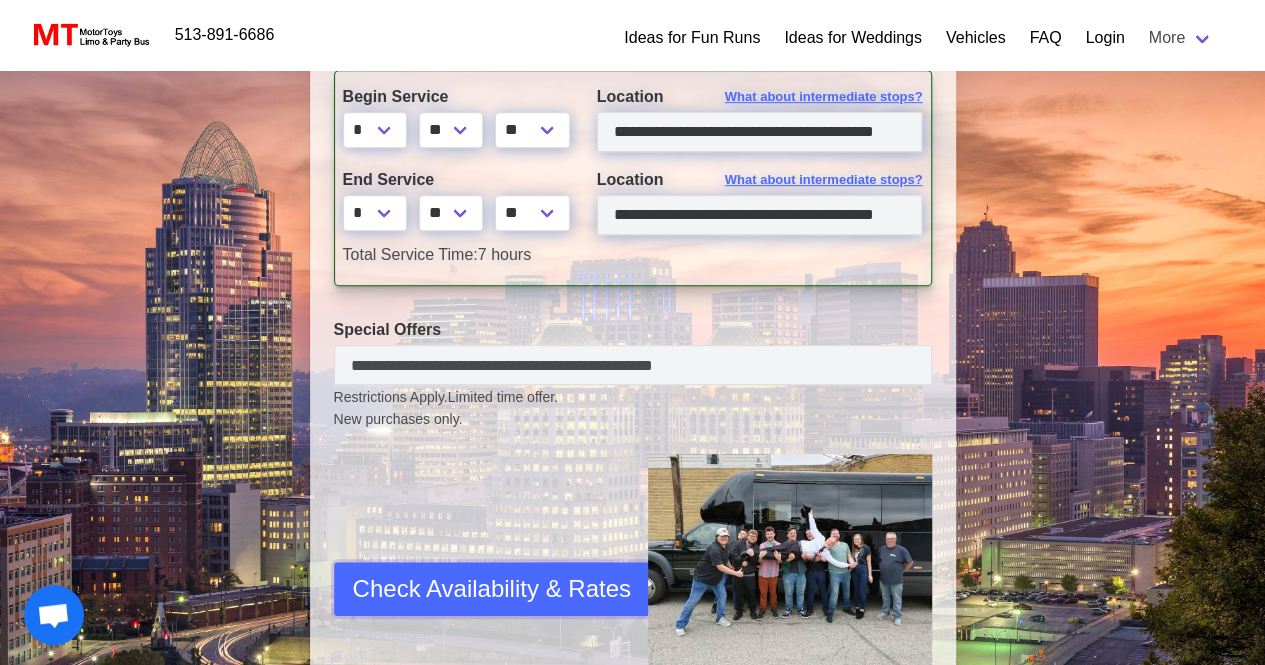click on "Check Availability & Rates" at bounding box center (492, 589) 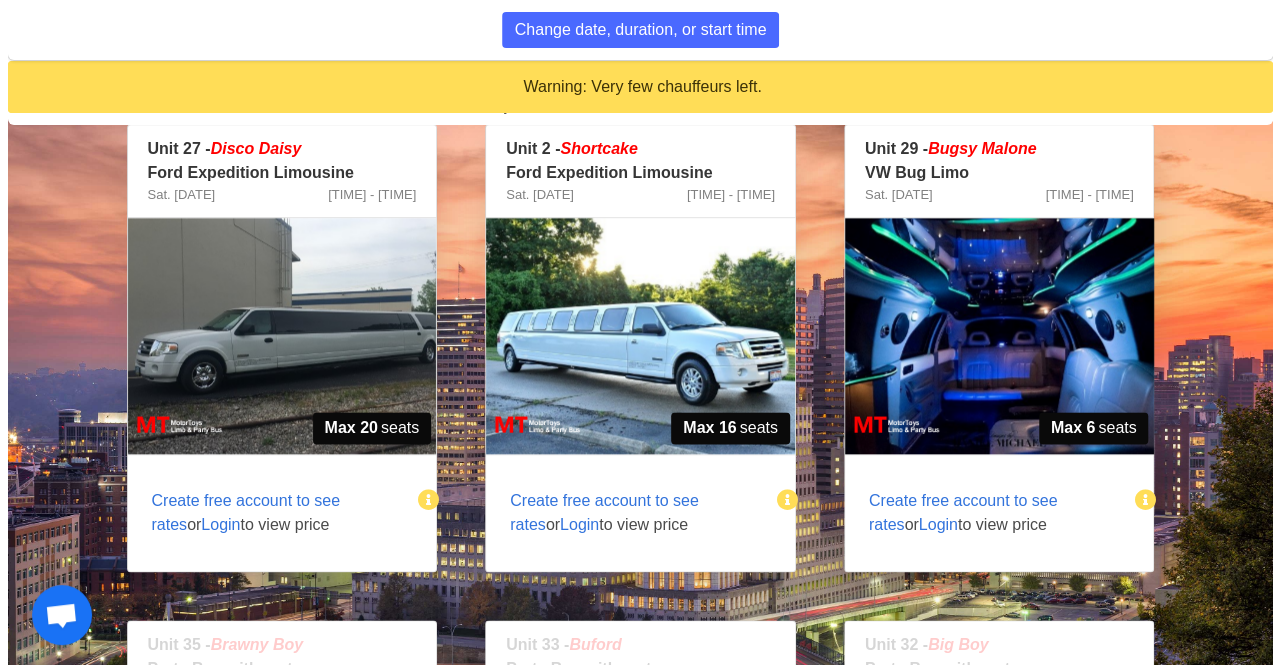 scroll, scrollTop: 1152, scrollLeft: 0, axis: vertical 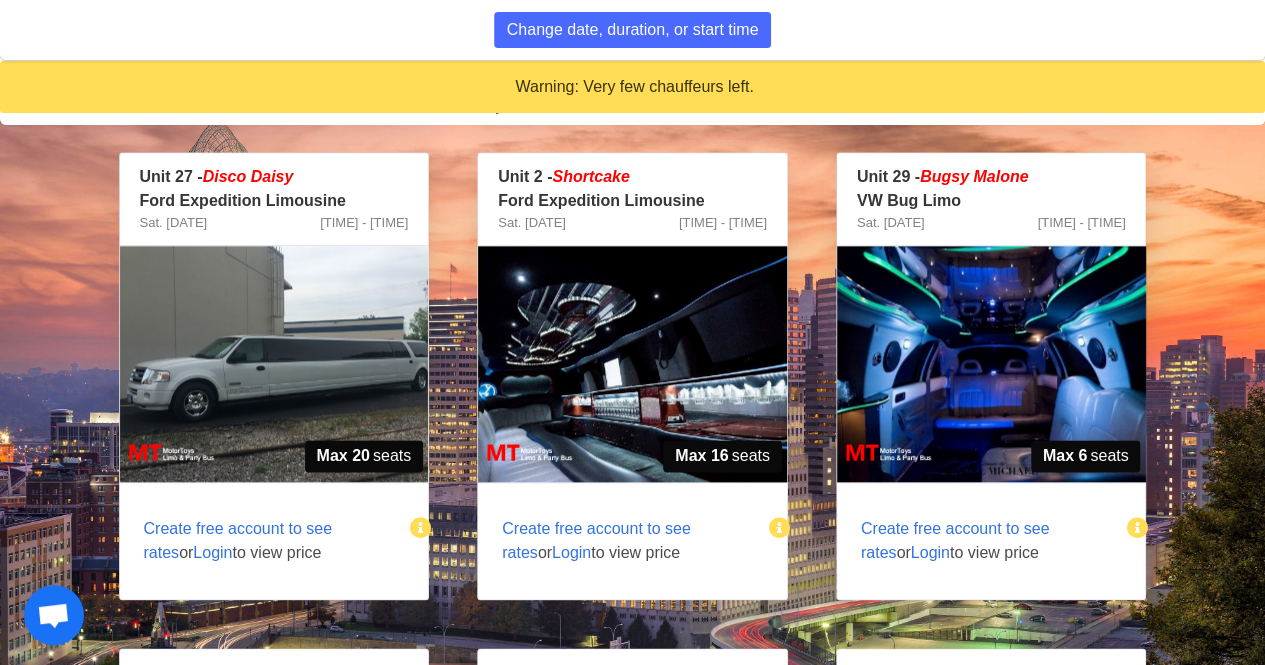 click at bounding box center (632, 364) 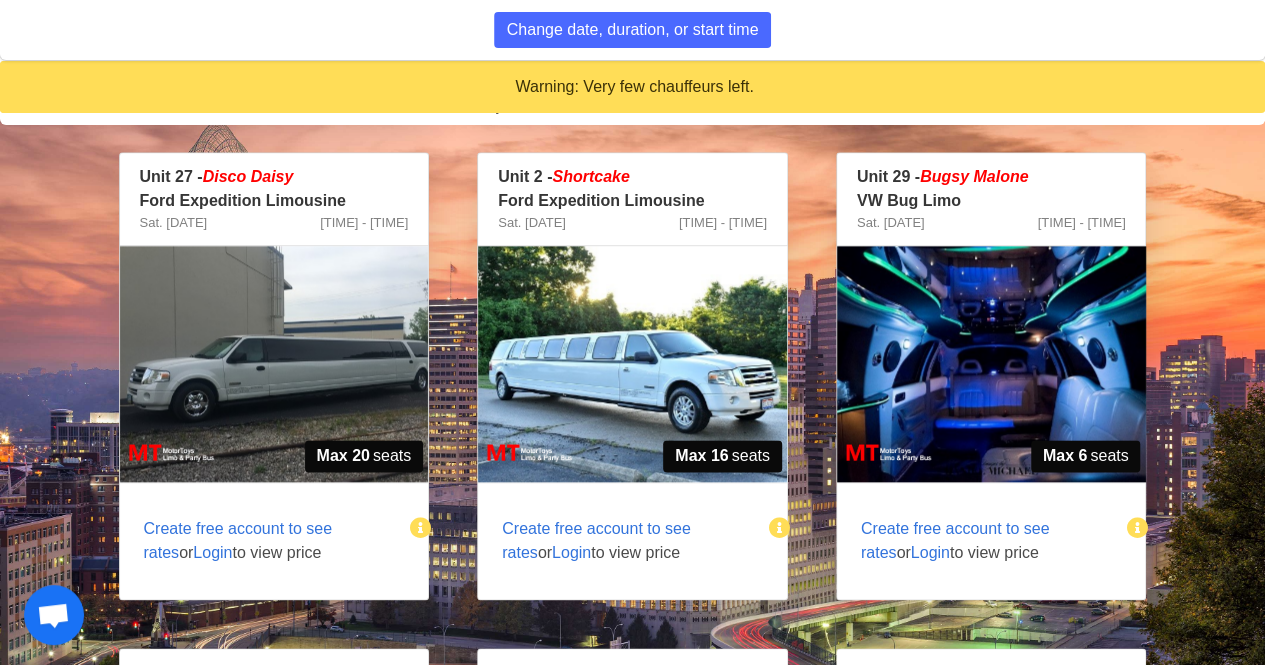 click on "Login" at bounding box center (571, 552) 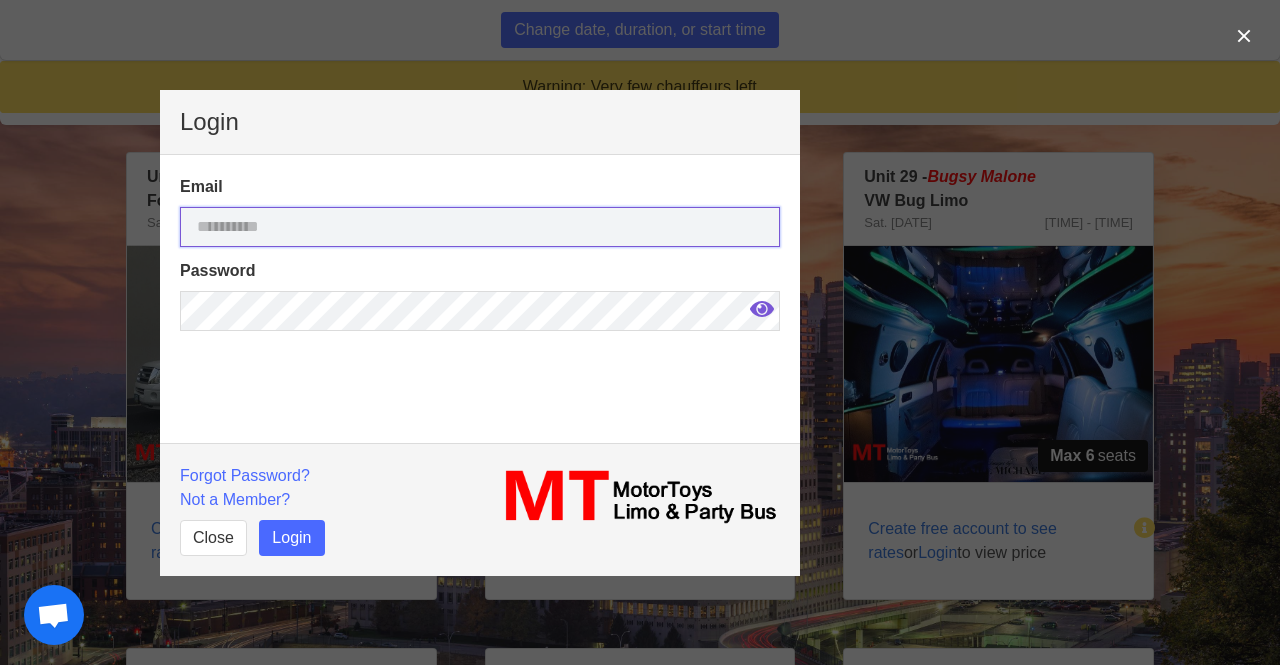 click at bounding box center [480, 227] 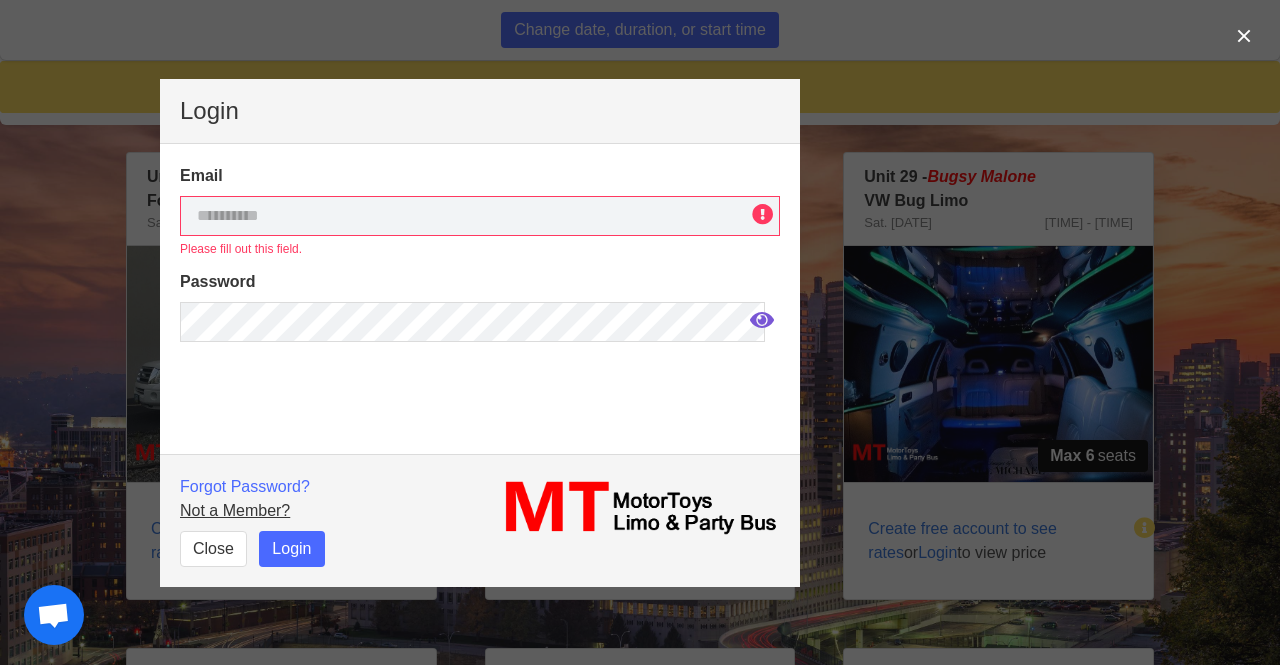 click on "Not a Member?" at bounding box center [235, 510] 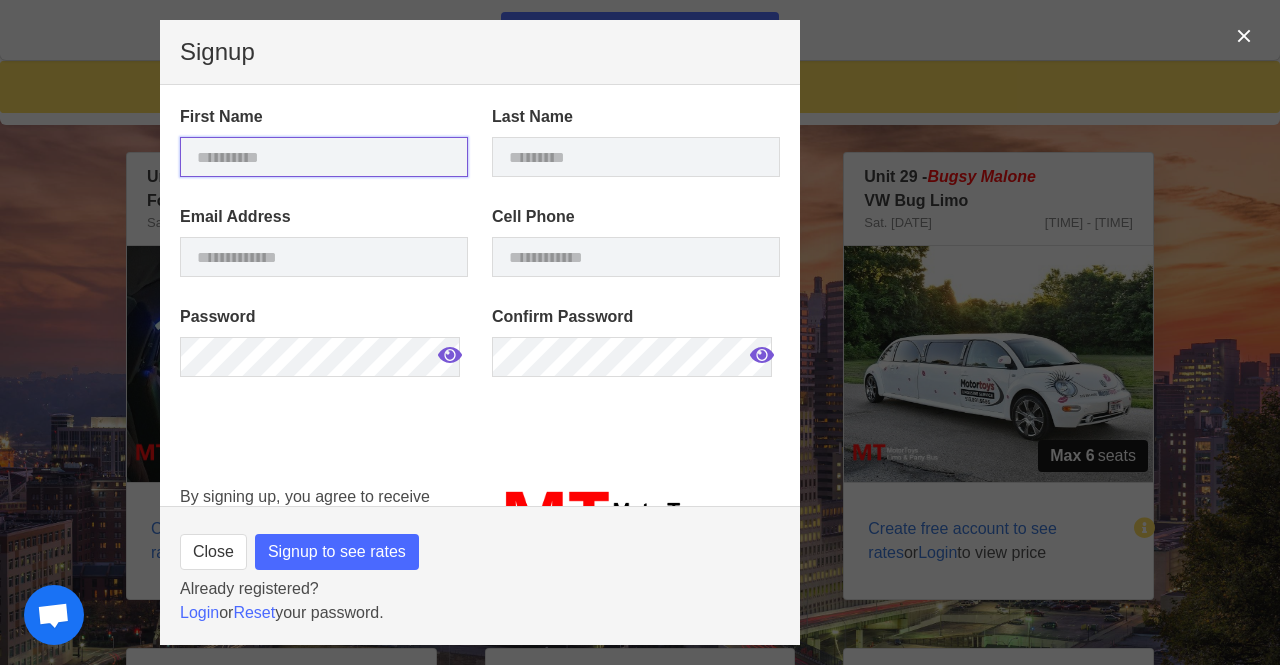 click at bounding box center [324, 157] 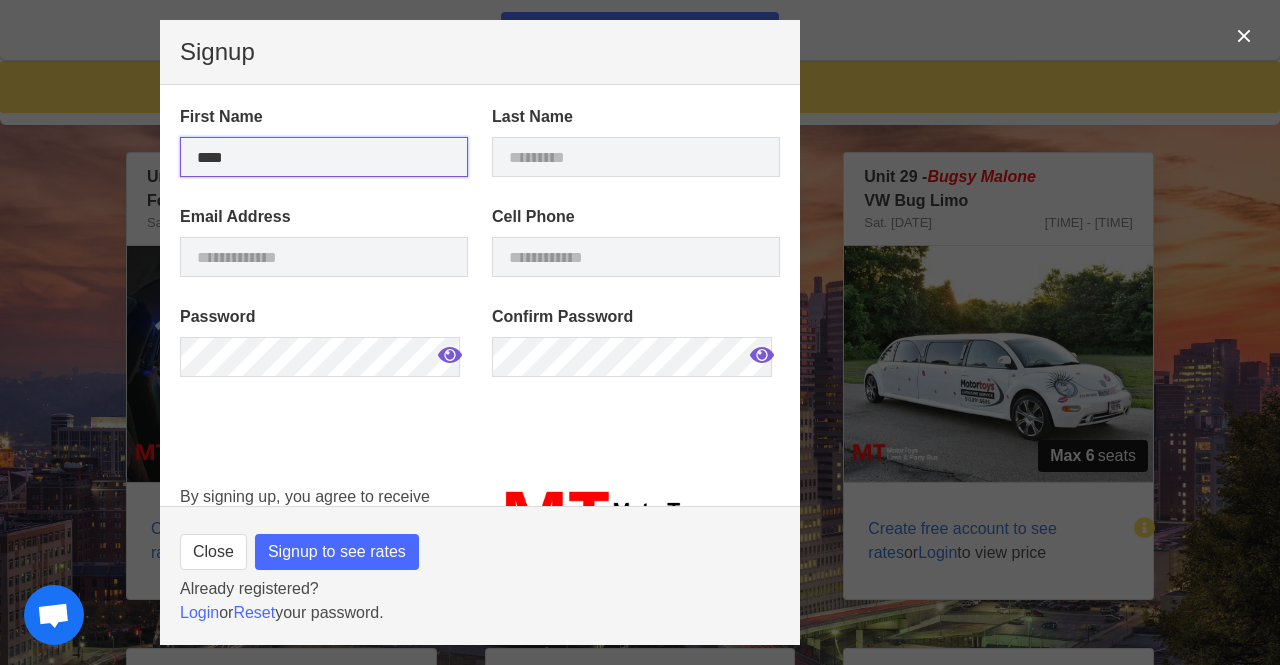 type on "****" 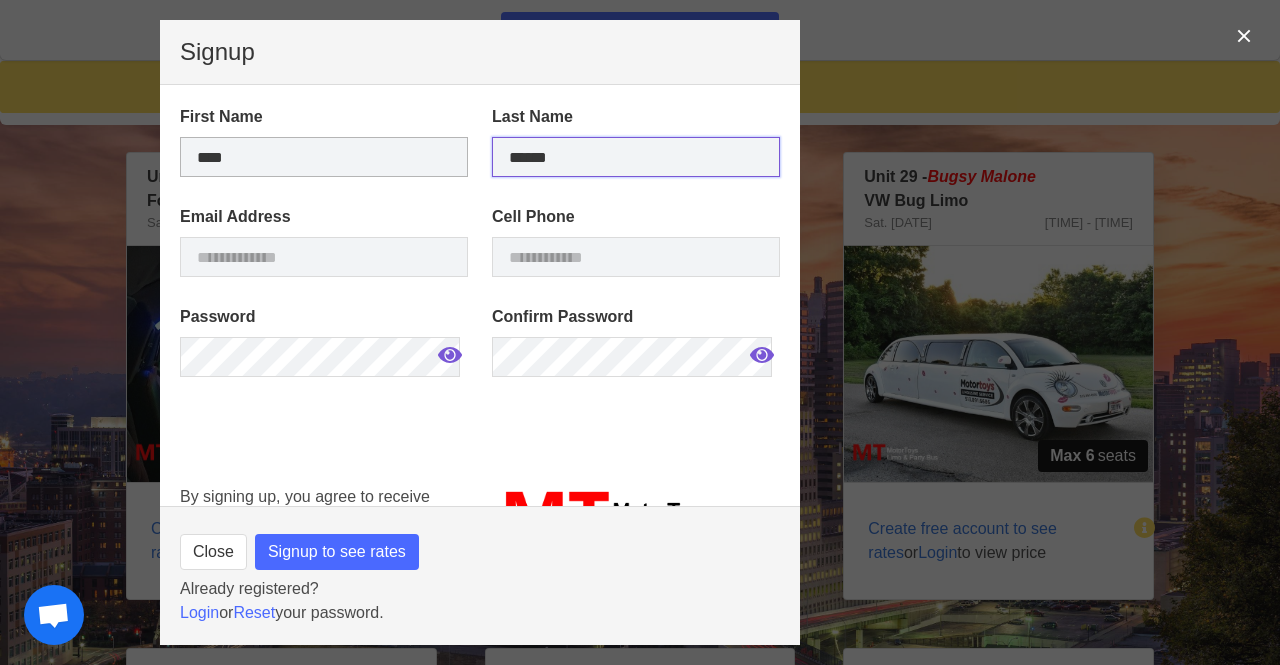 type on "******" 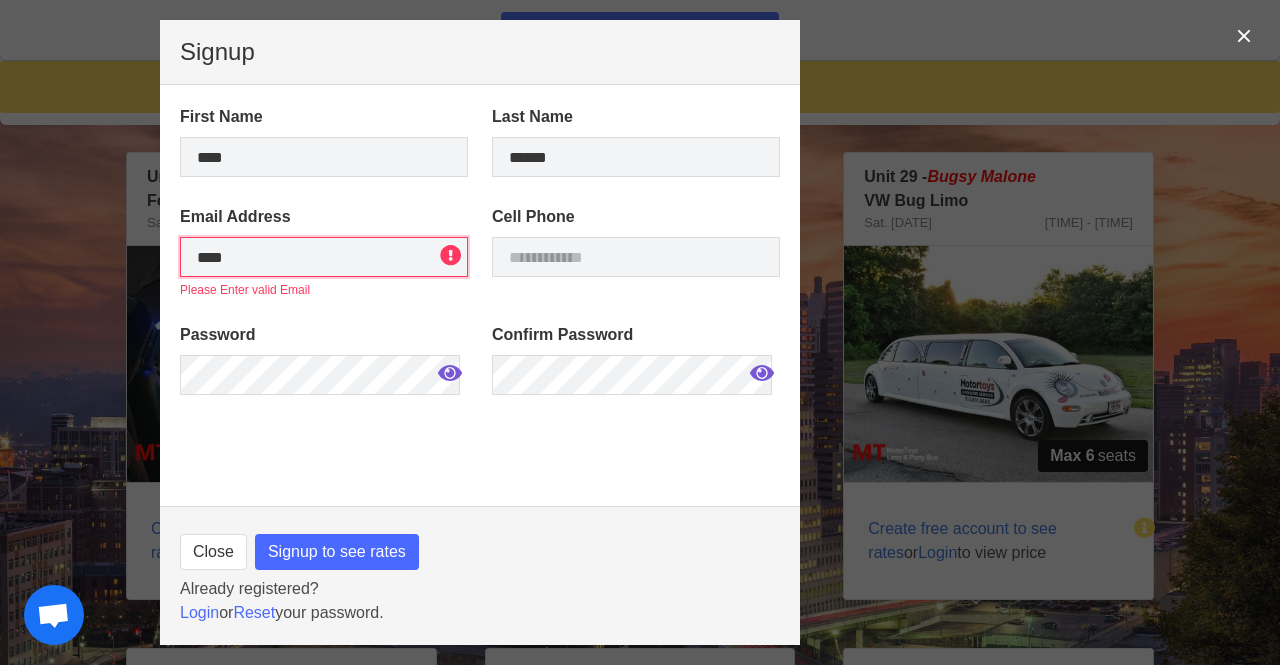 type on "**********" 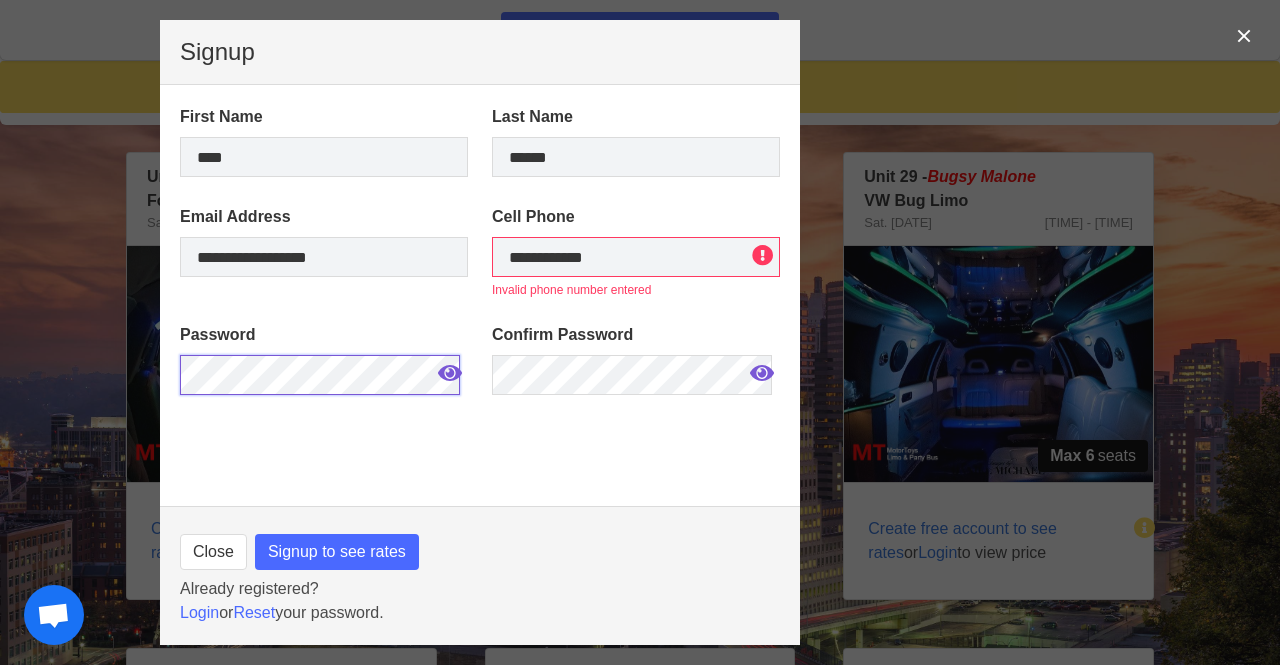 click on "**********" at bounding box center (640, 332) 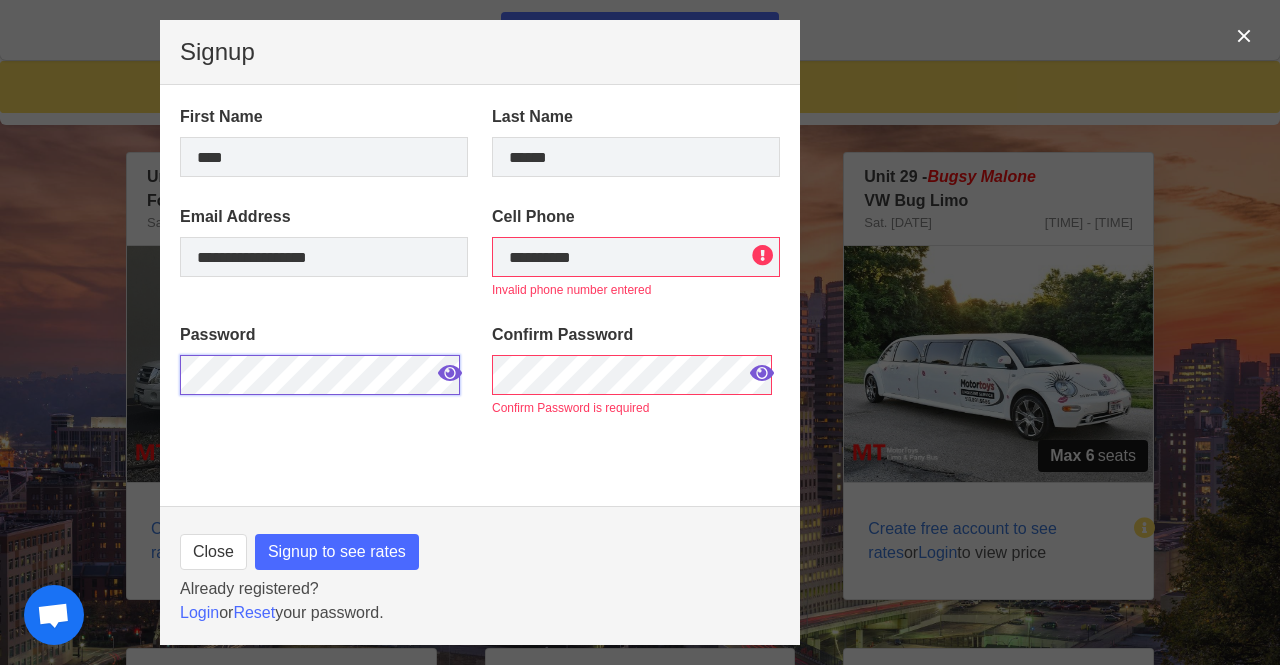 click on "Password" at bounding box center [324, 370] 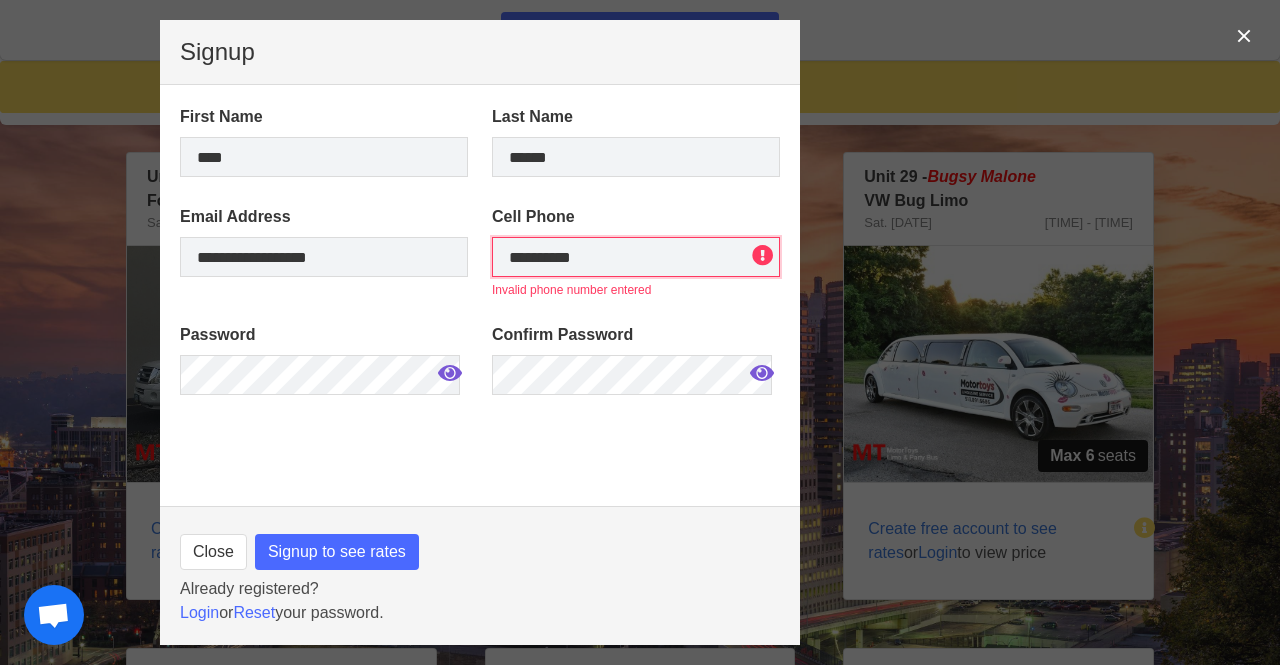click on "**********" at bounding box center [636, 257] 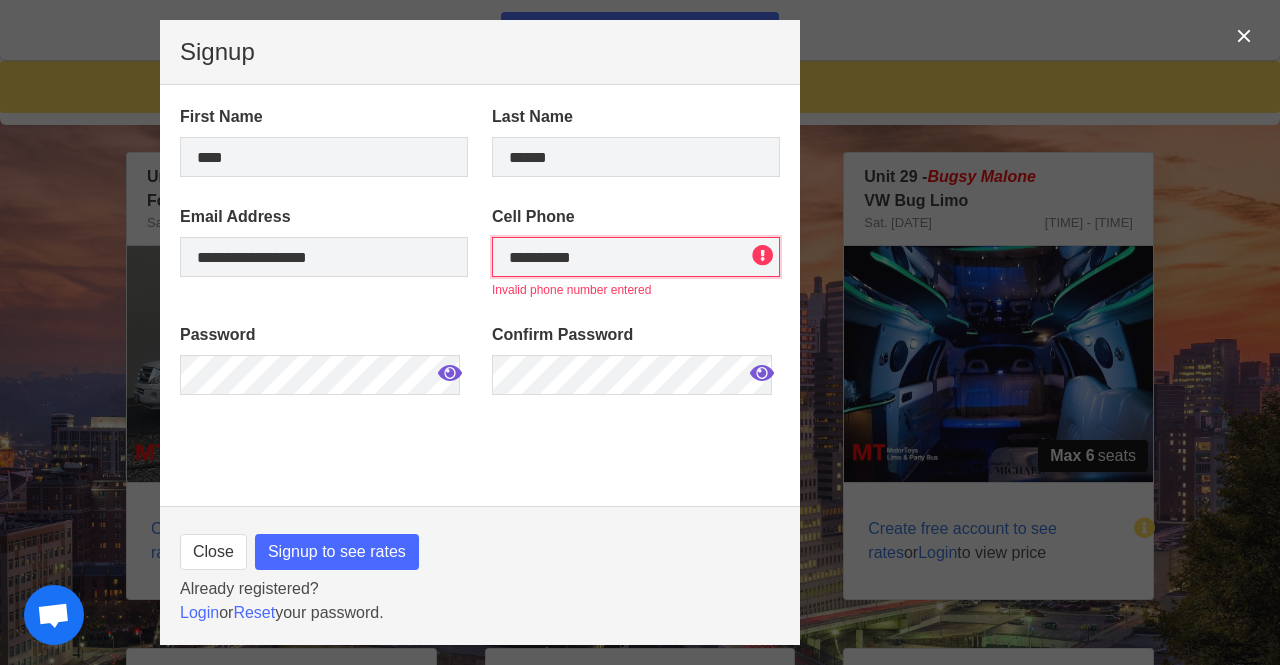 click on "**********" at bounding box center (636, 257) 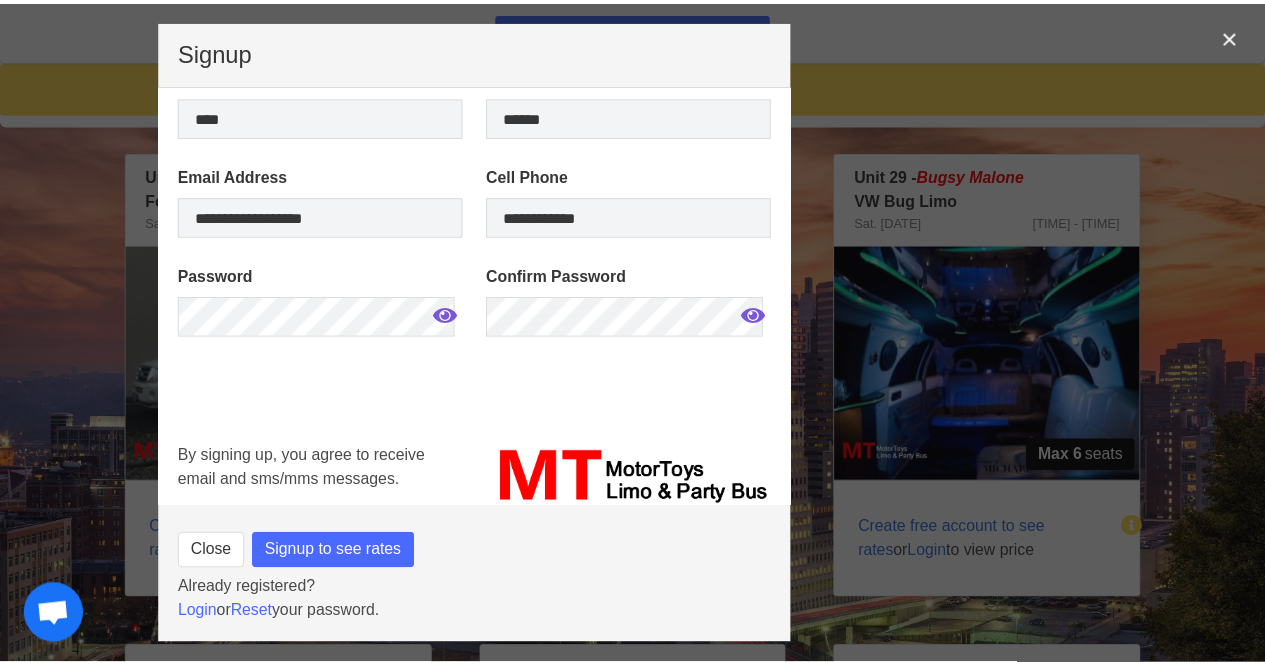 scroll, scrollTop: 62, scrollLeft: 0, axis: vertical 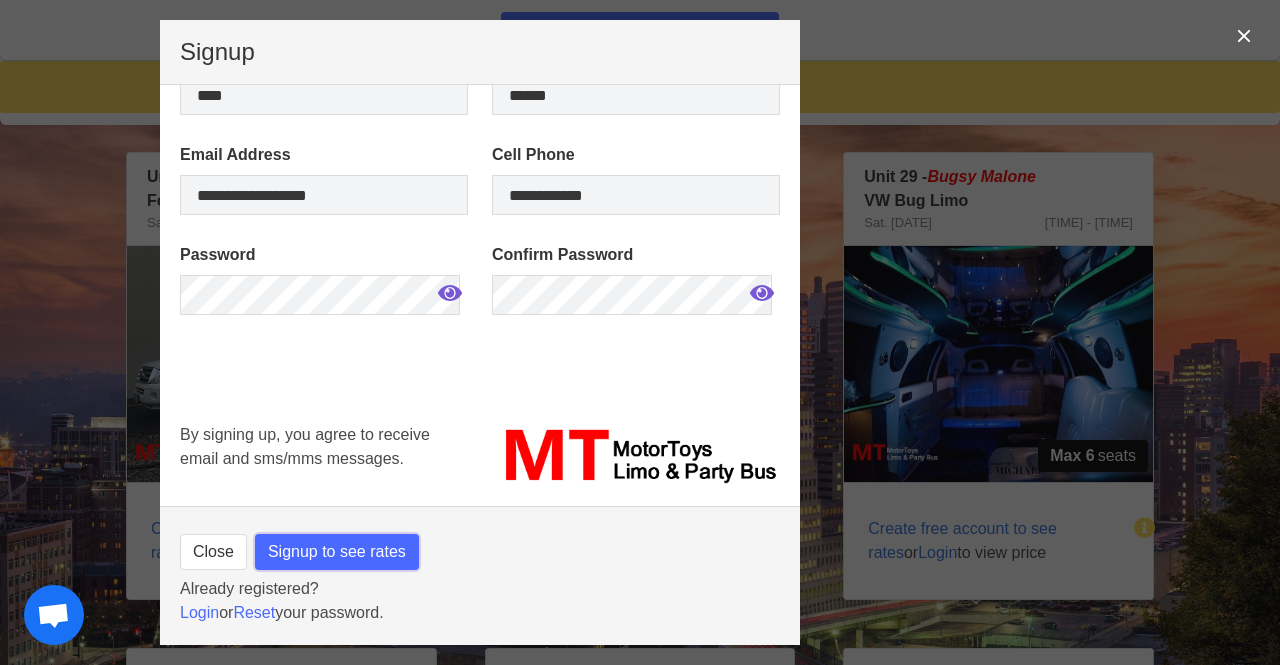 click on "Signup to see rates" at bounding box center [337, 552] 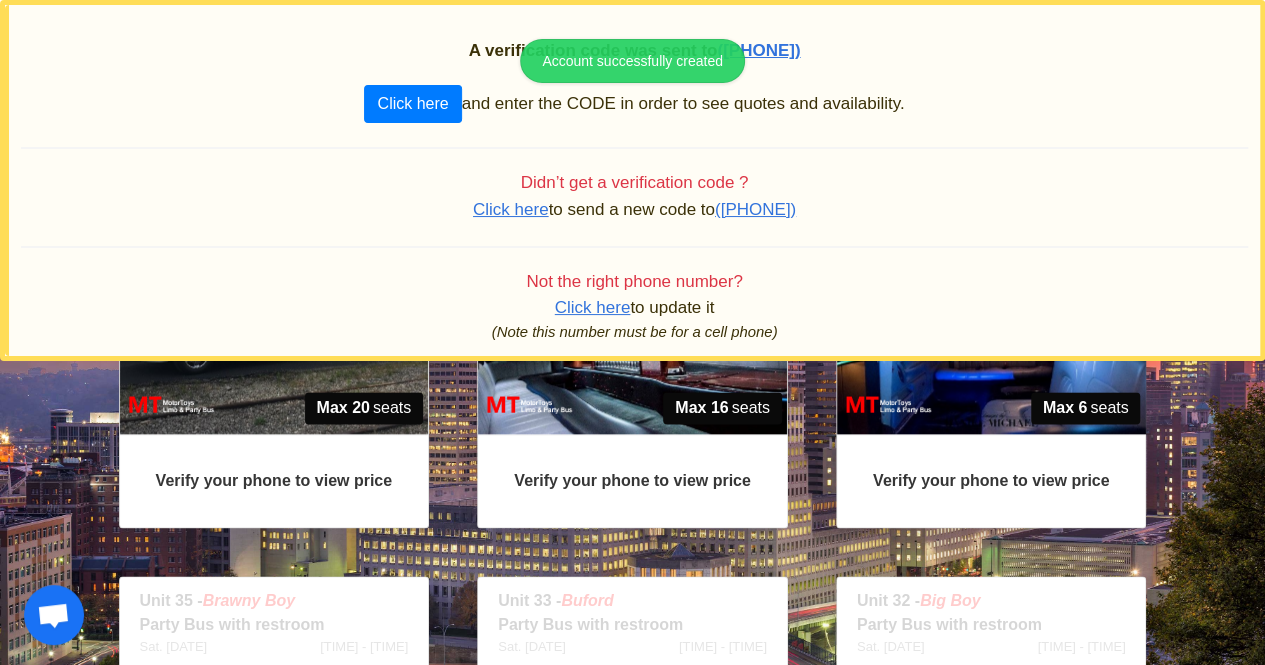 scroll, scrollTop: 1128, scrollLeft: 0, axis: vertical 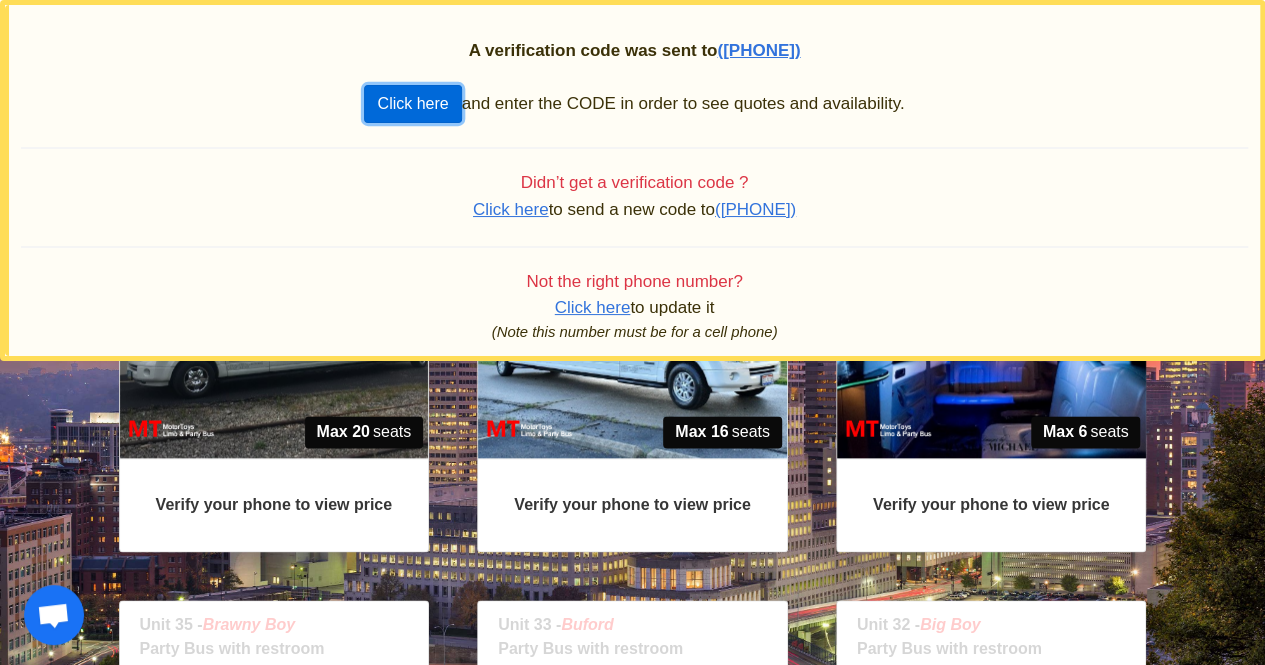 click on "Click here" at bounding box center [412, 104] 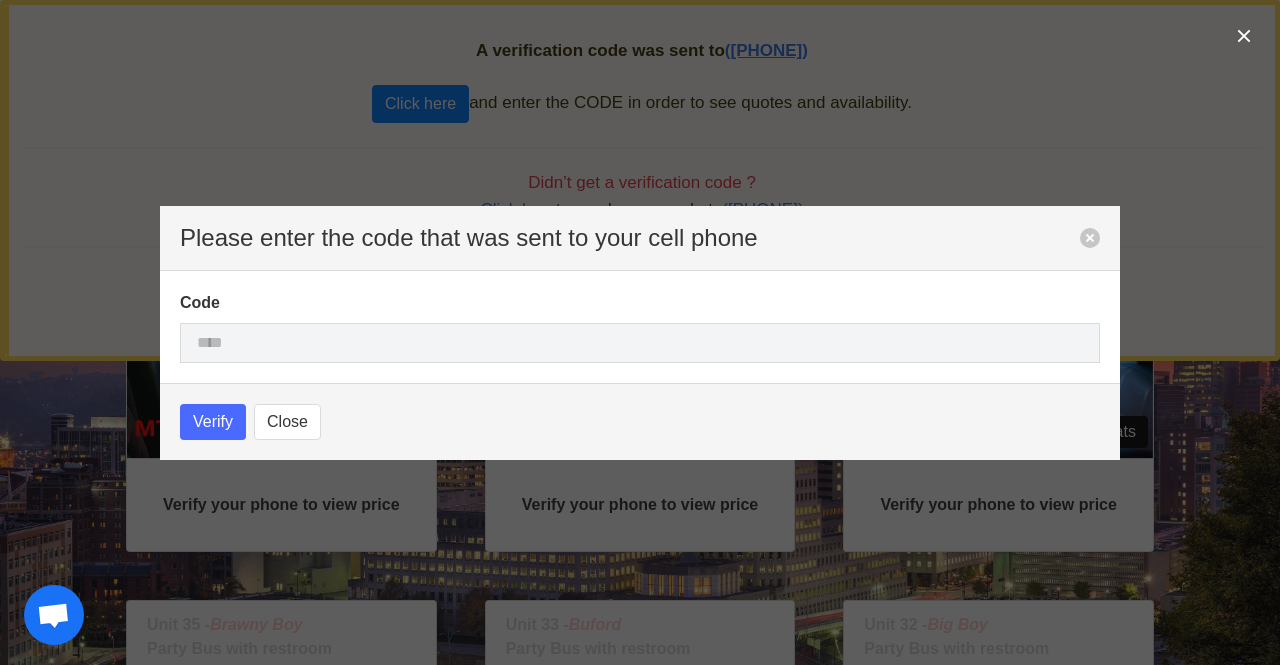 click on "Please enter the code that was sent to your cell phone     Code                   Verify       Close" at bounding box center [640, 332] 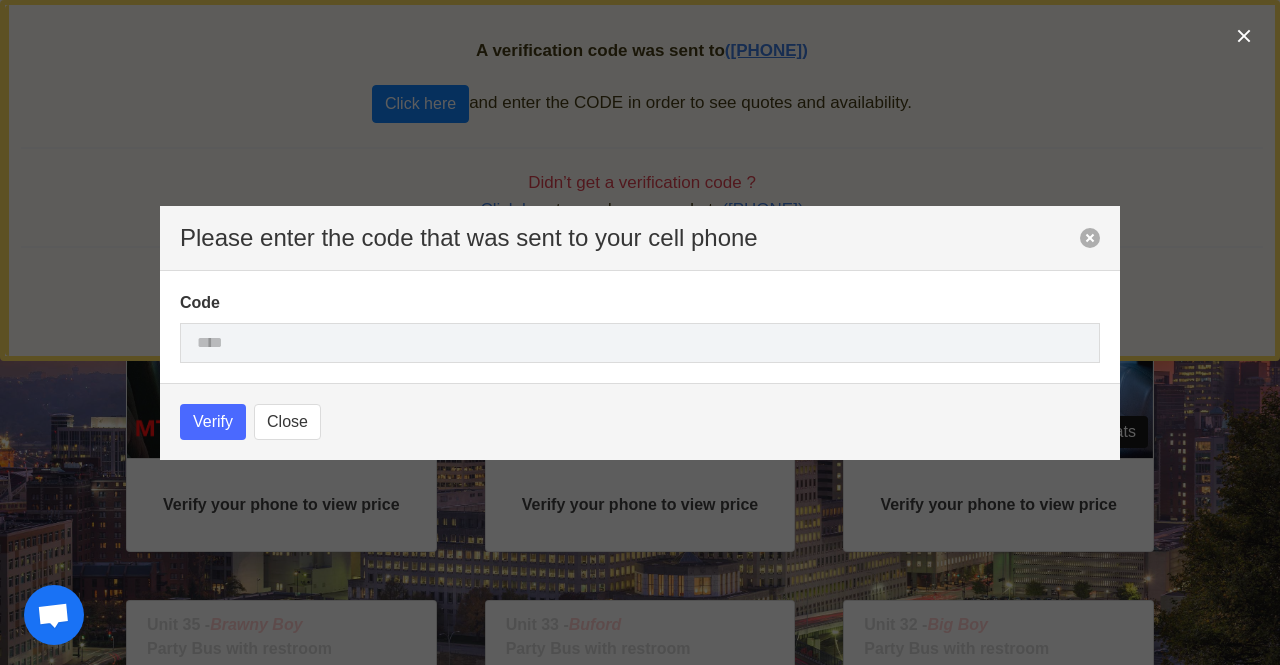 click at bounding box center (1090, 238) 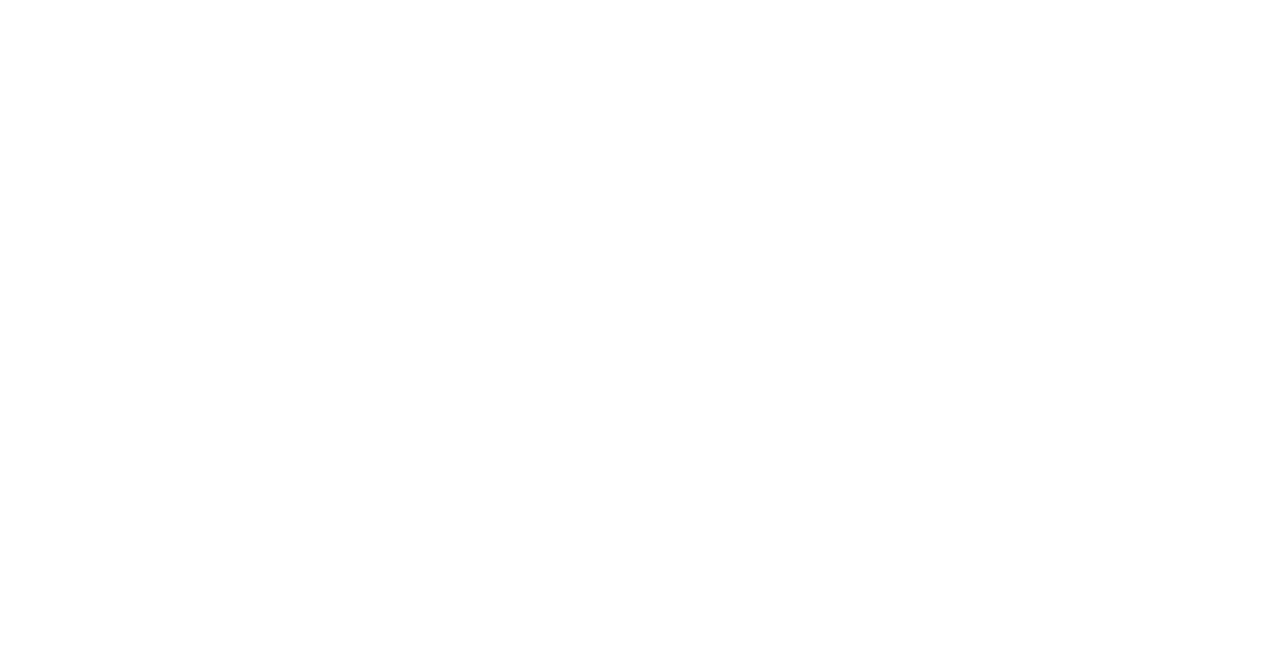 scroll, scrollTop: 0, scrollLeft: 0, axis: both 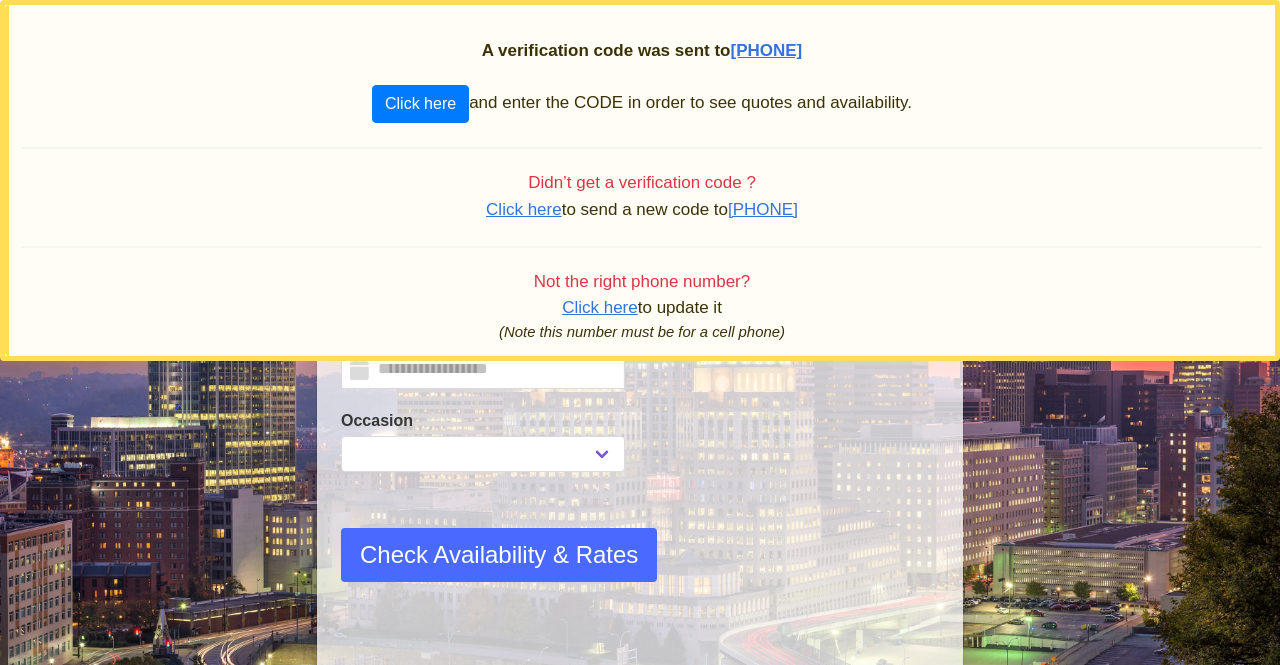 select 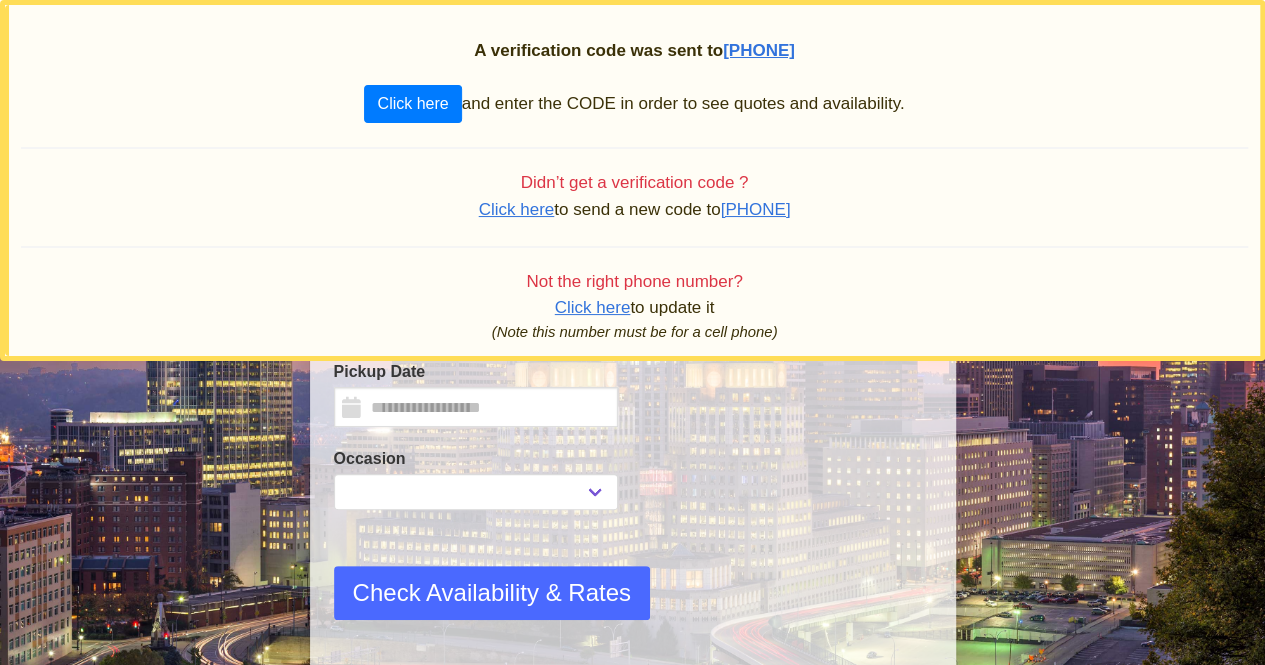type on "*********" 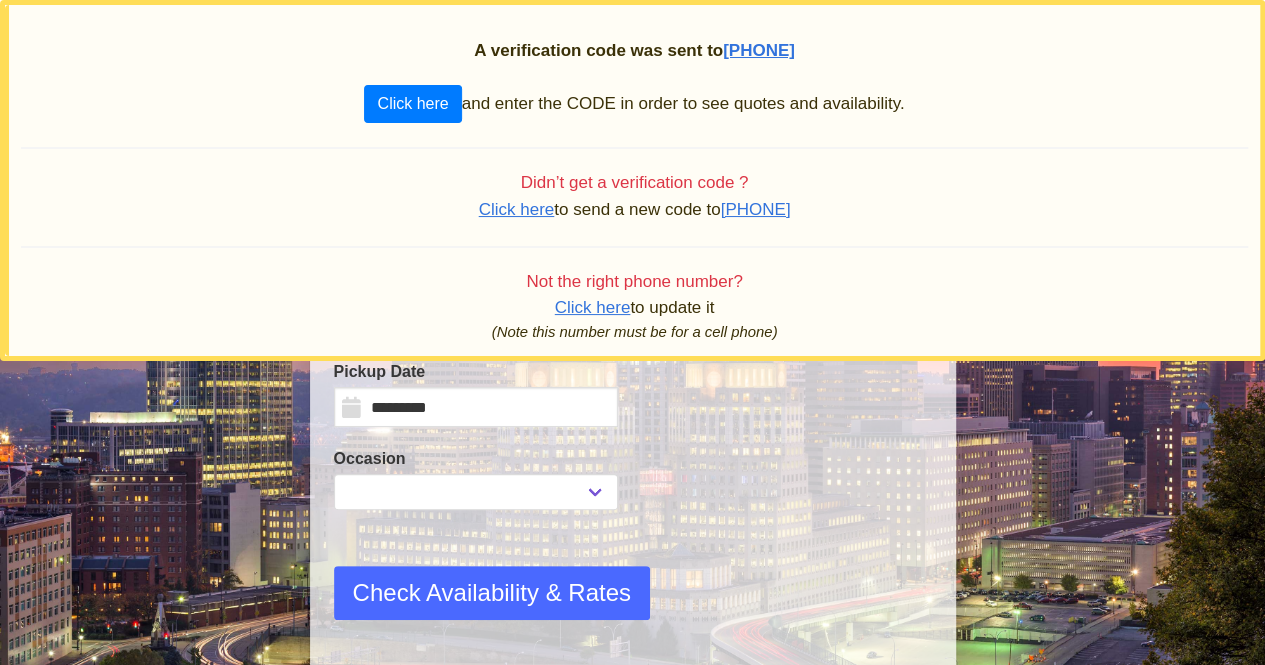 select 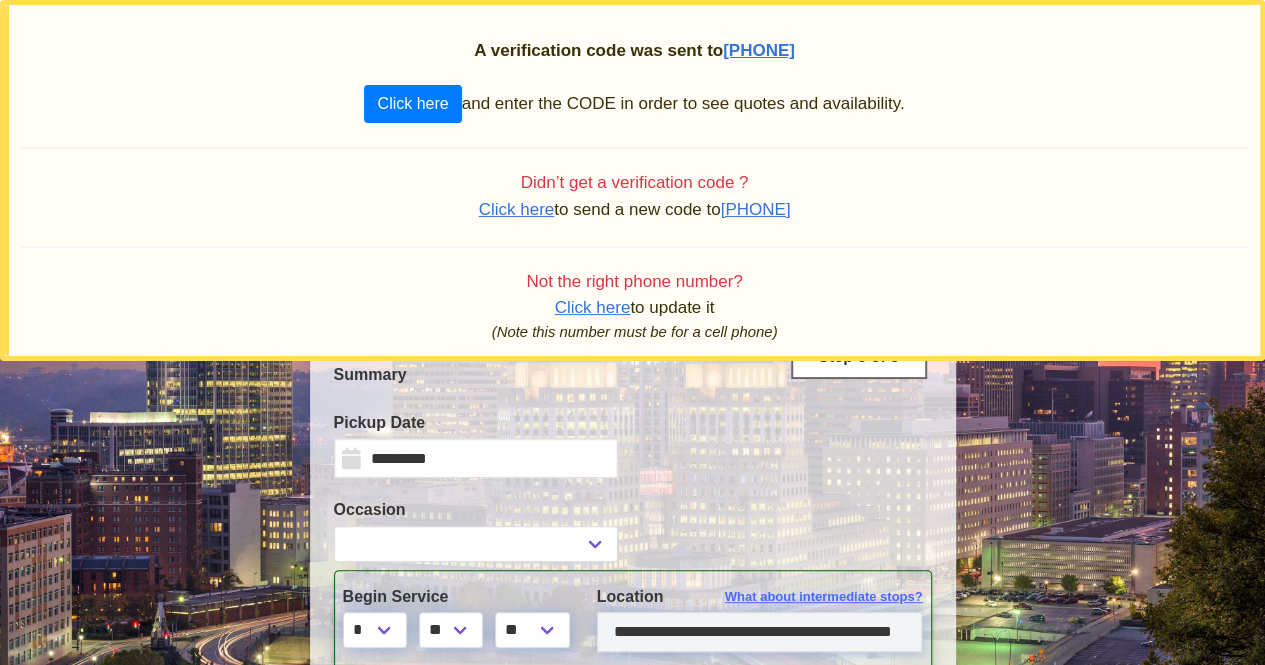 type on "**********" 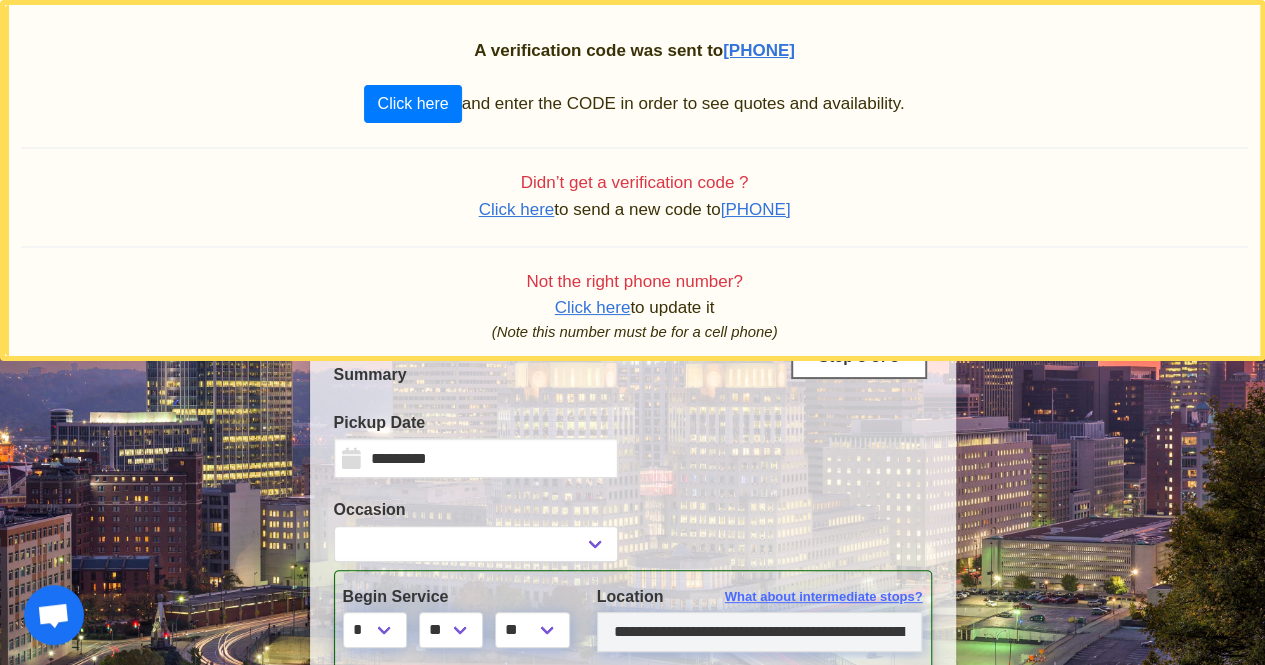 select 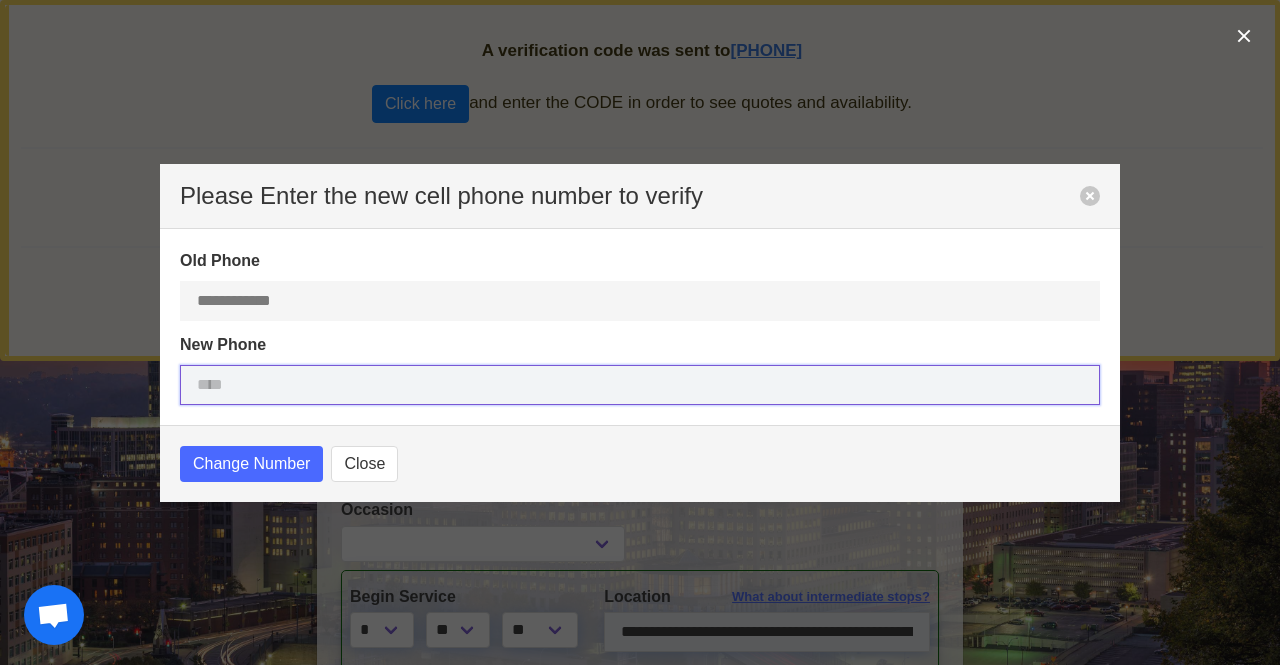 click at bounding box center (640, 385) 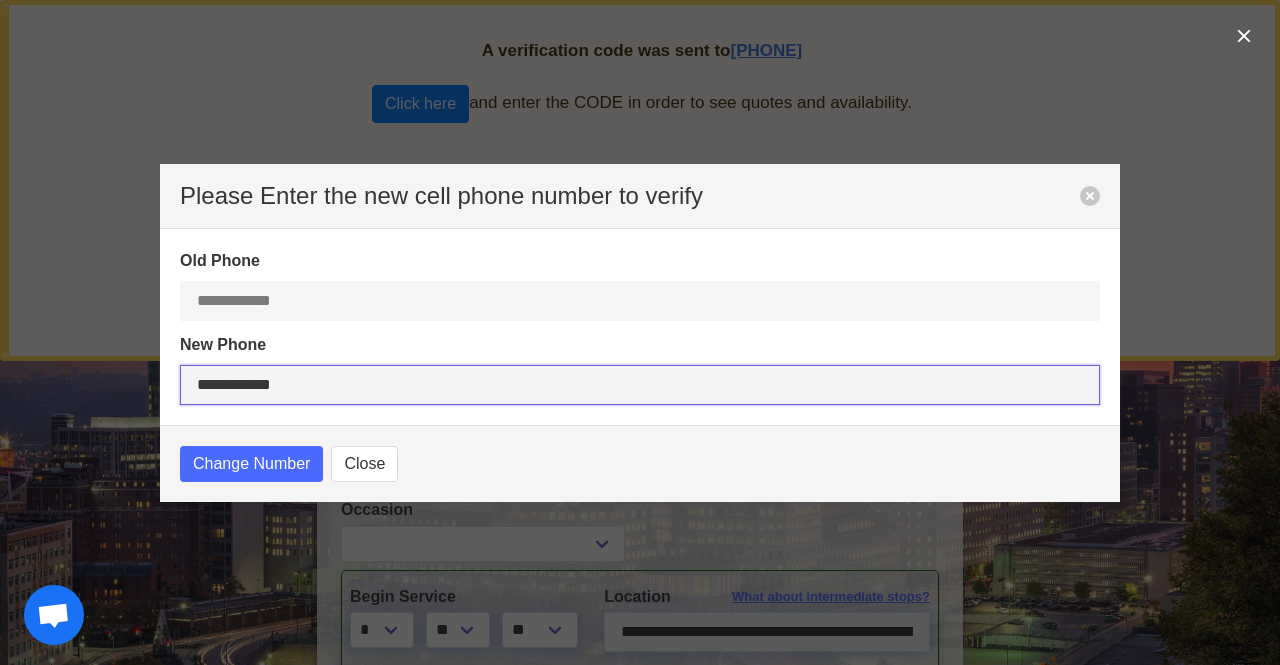 type on "**********" 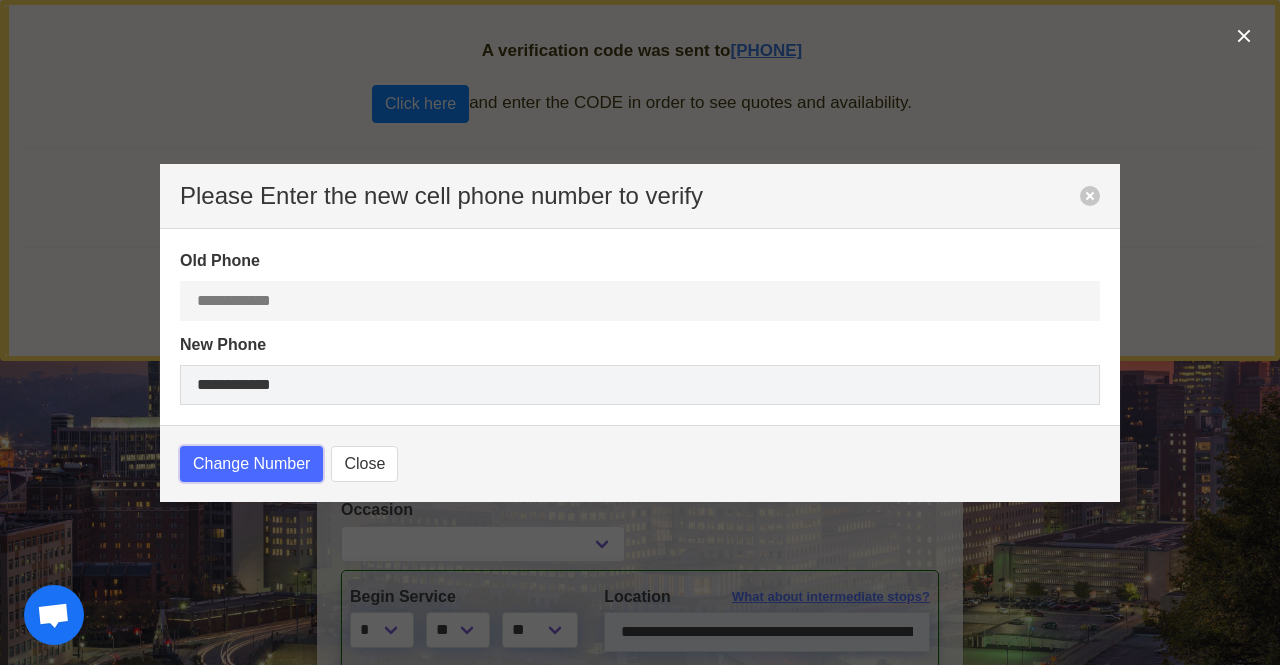 click on "Change Number" at bounding box center [251, 464] 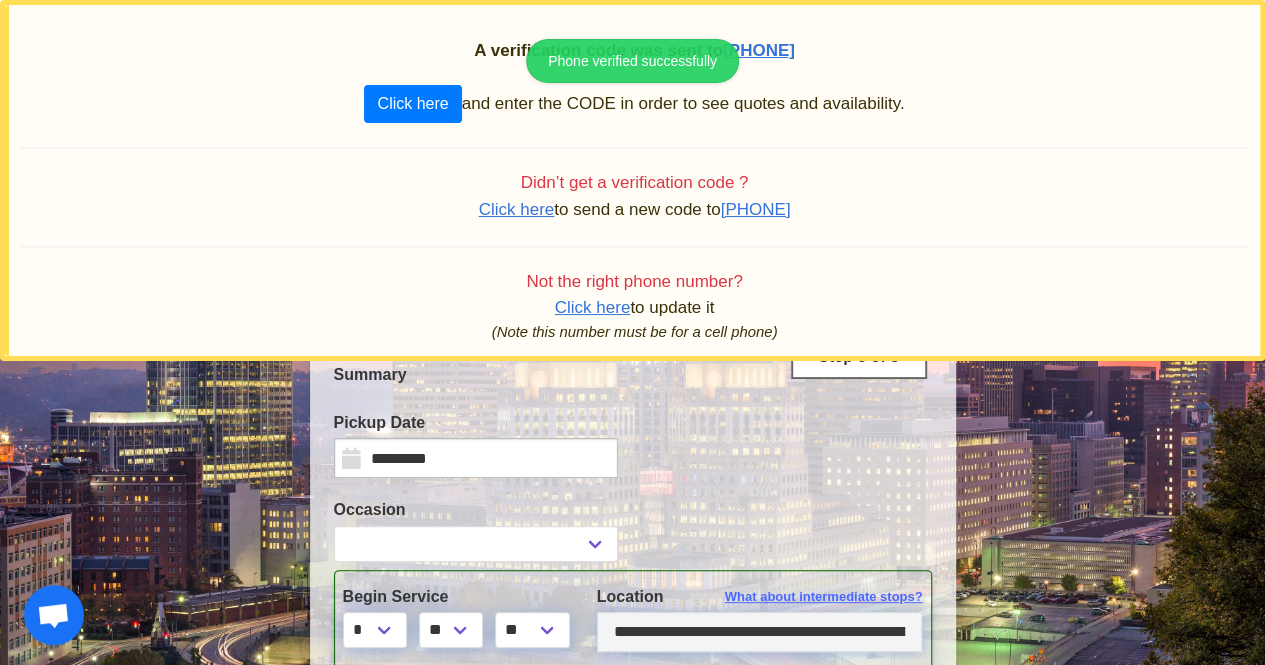 select 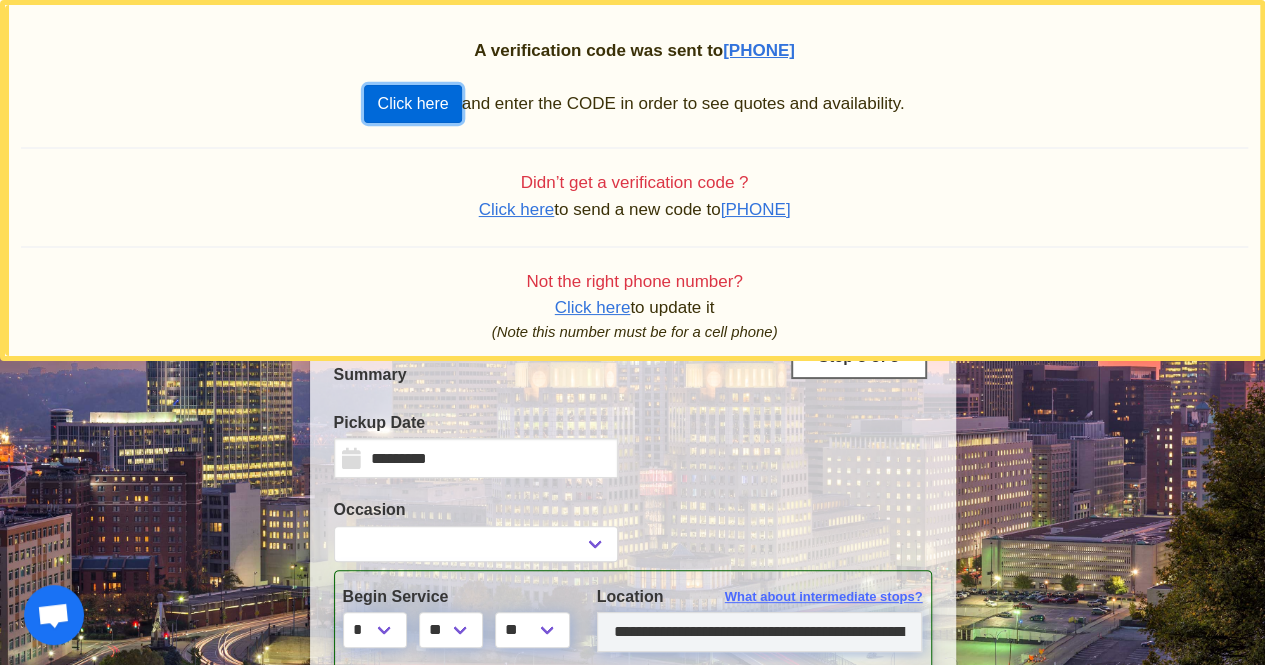 click on "Click here" at bounding box center [412, 104] 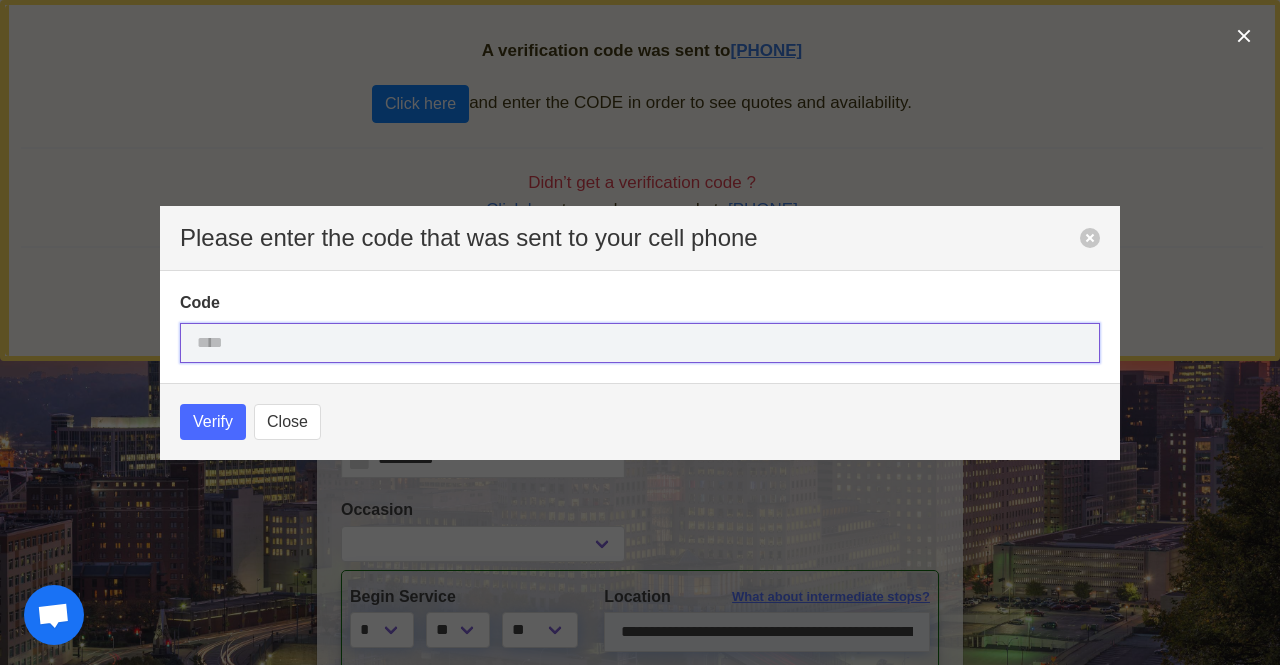 click at bounding box center [640, 343] 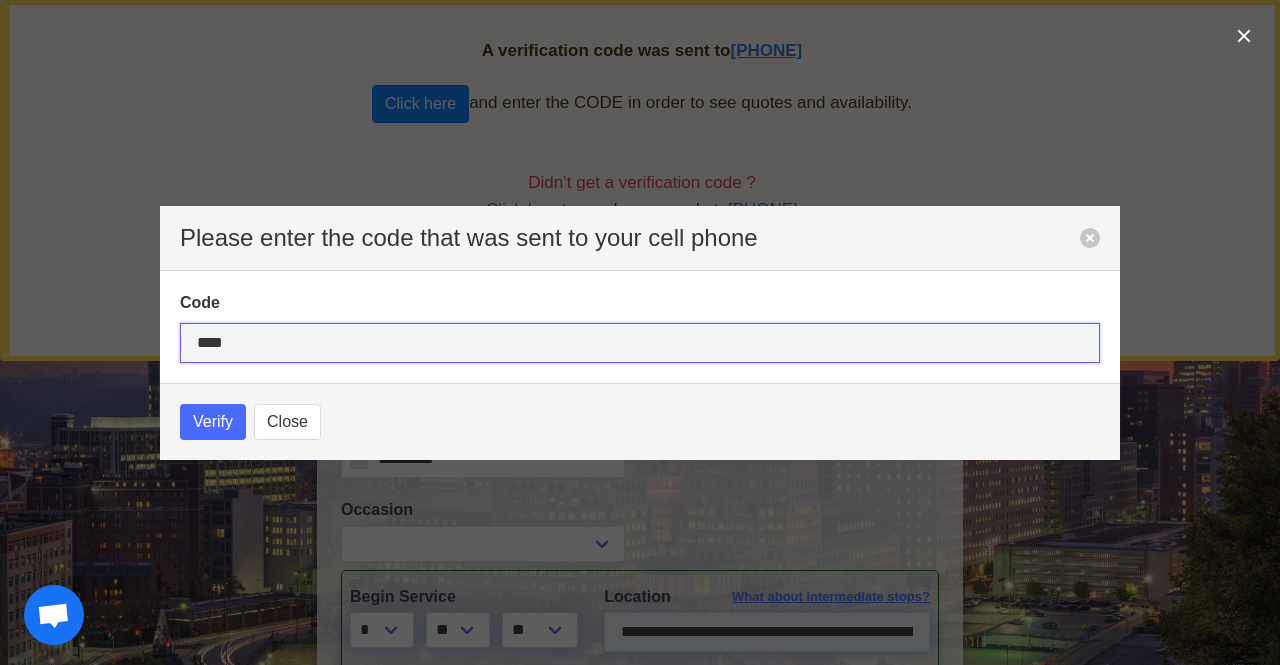 type on "****" 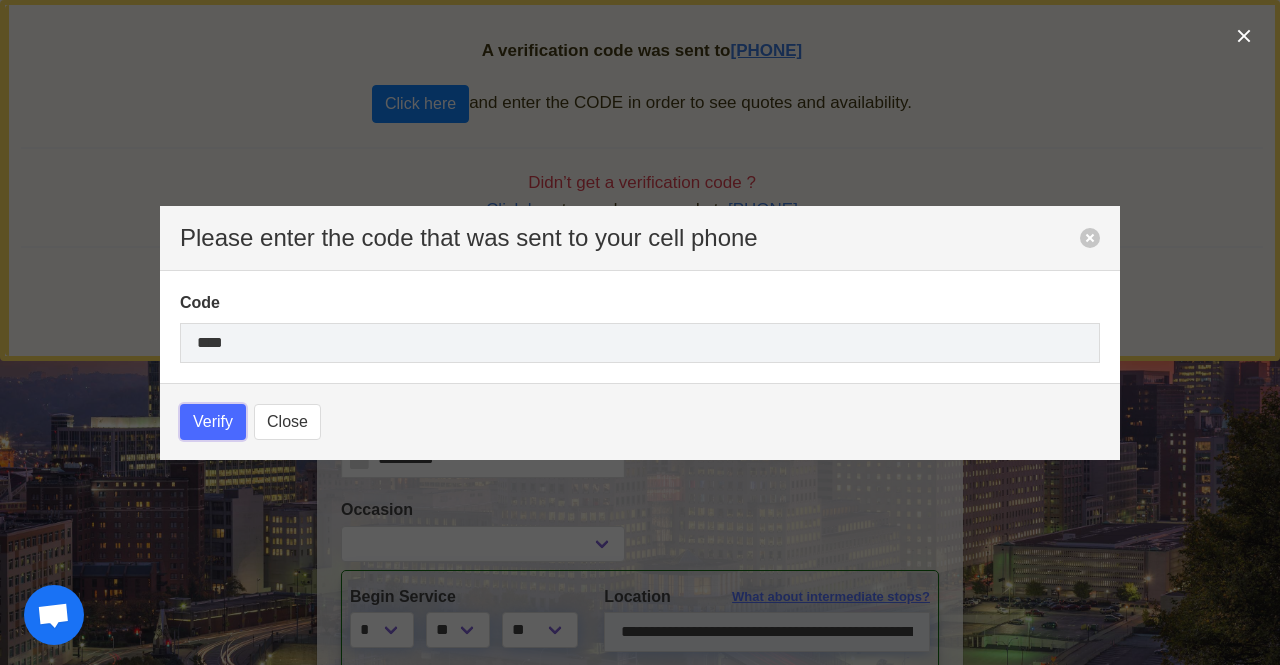 click on "Verify" at bounding box center [213, 422] 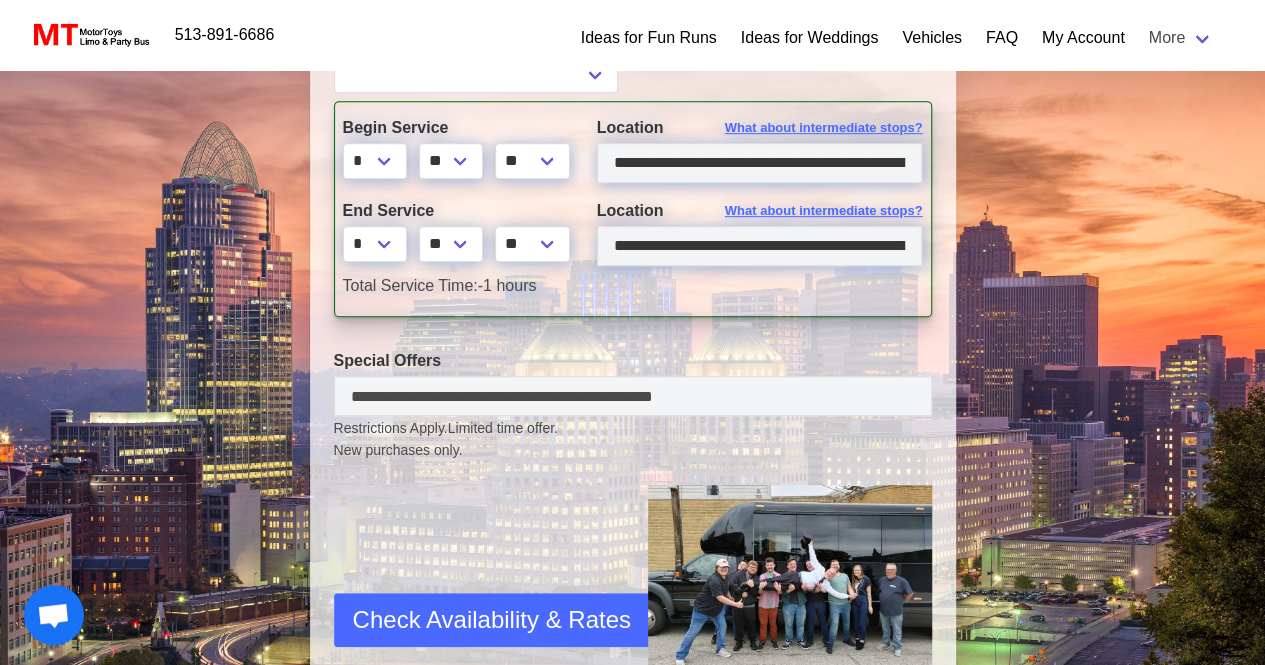 scroll, scrollTop: 600, scrollLeft: 0, axis: vertical 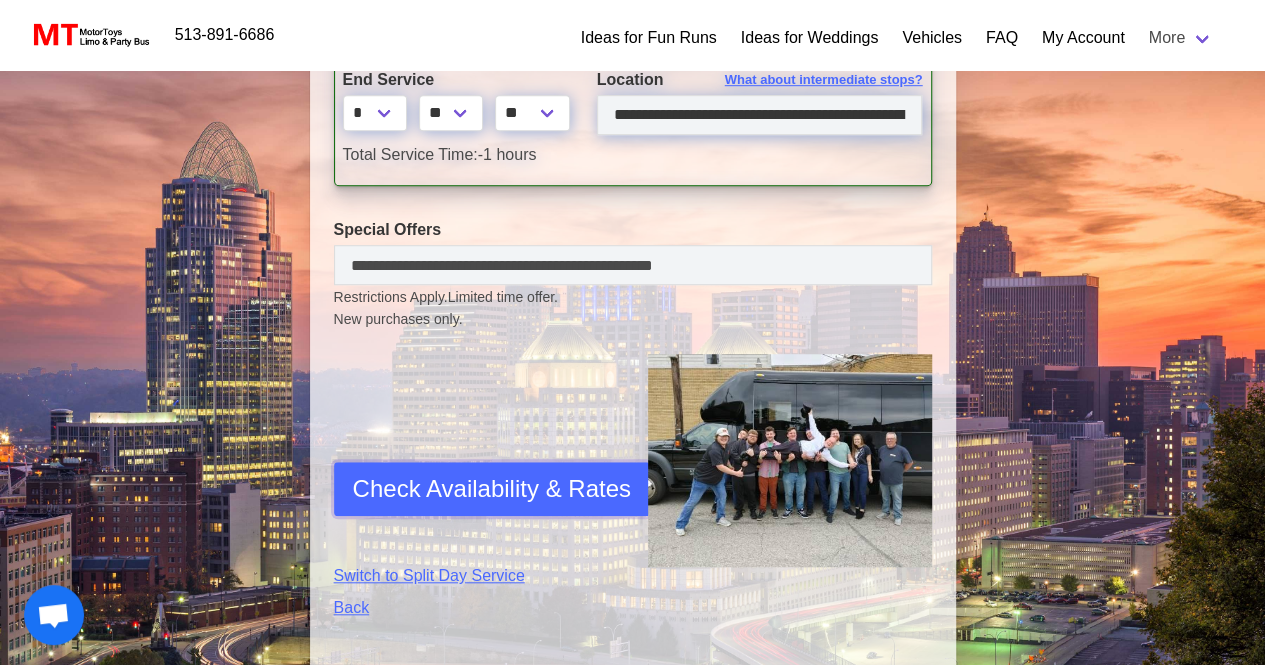 click on "Check Availability & Rates" at bounding box center [492, 489] 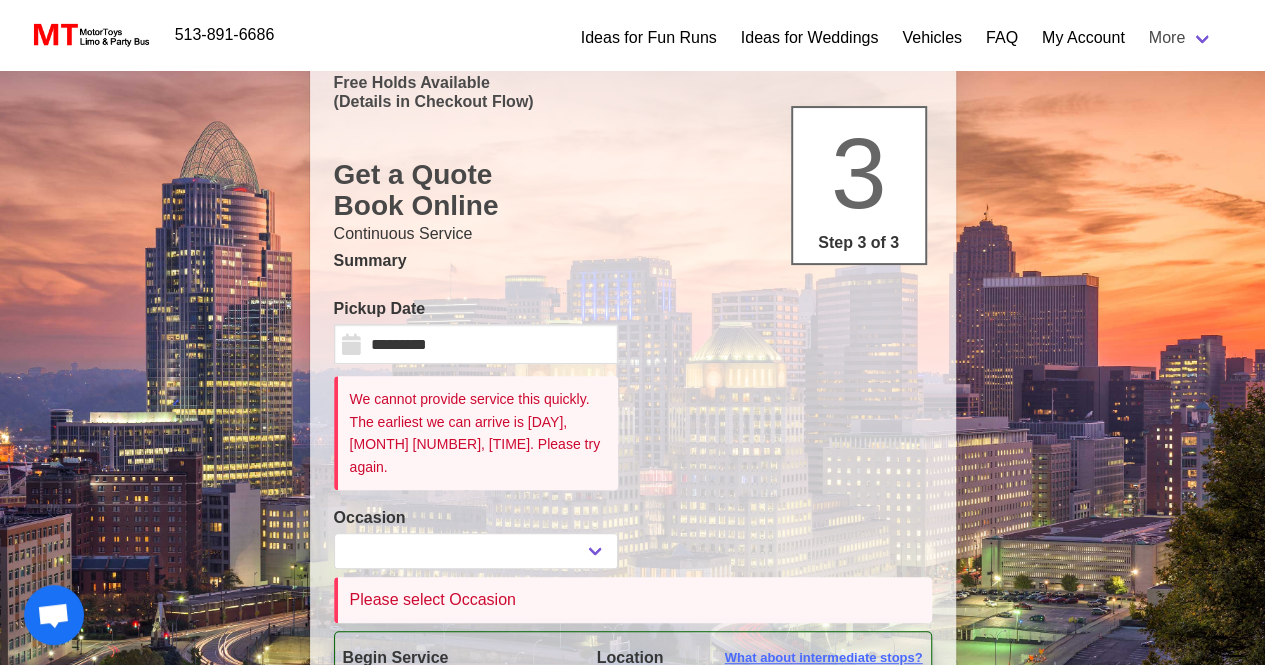 scroll, scrollTop: 79, scrollLeft: 0, axis: vertical 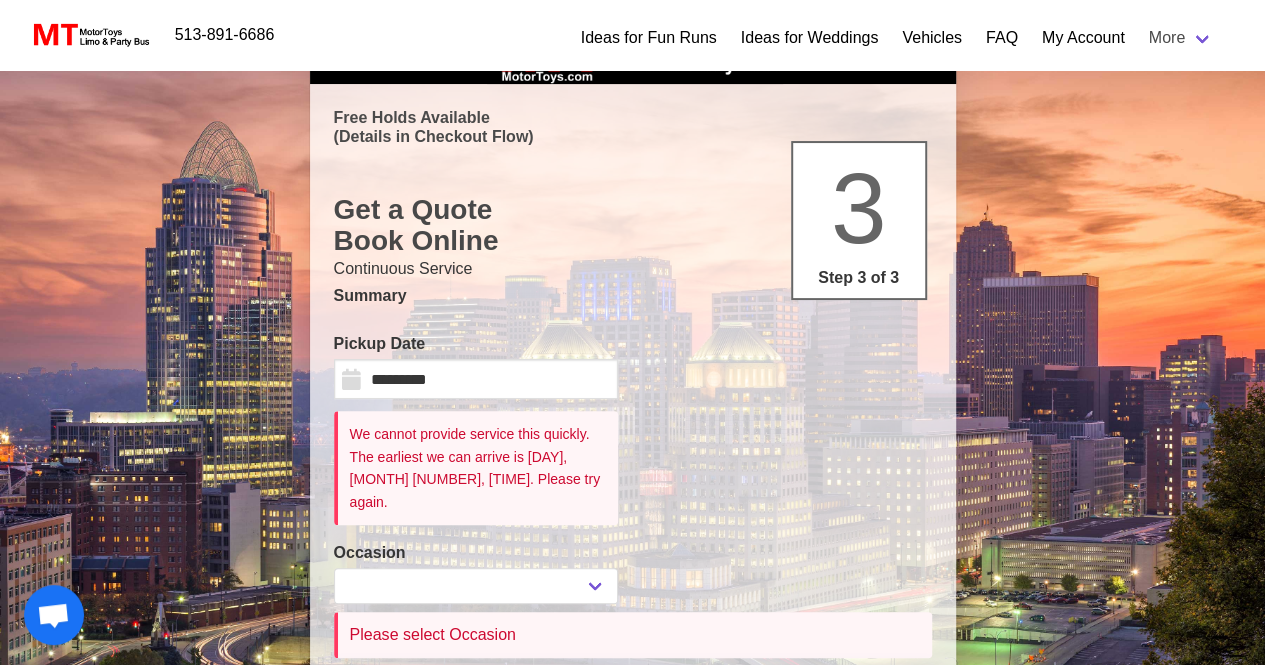 click on "Summary" at bounding box center (633, 296) 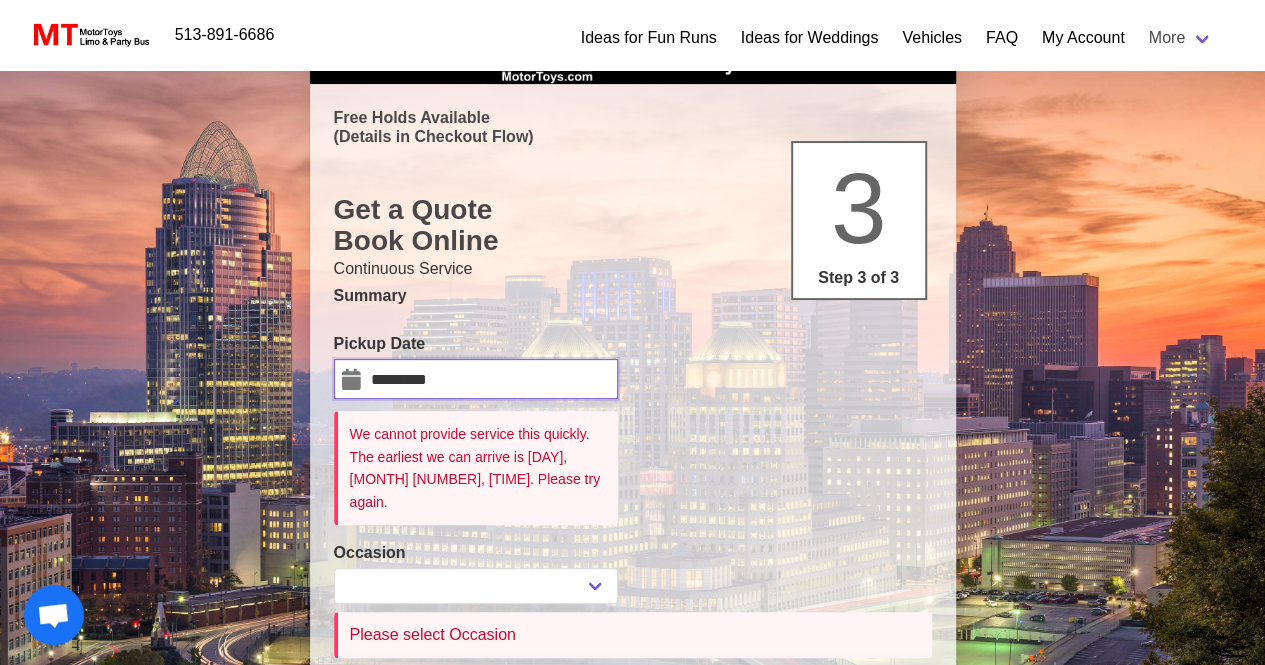 click on "*********" at bounding box center (476, 379) 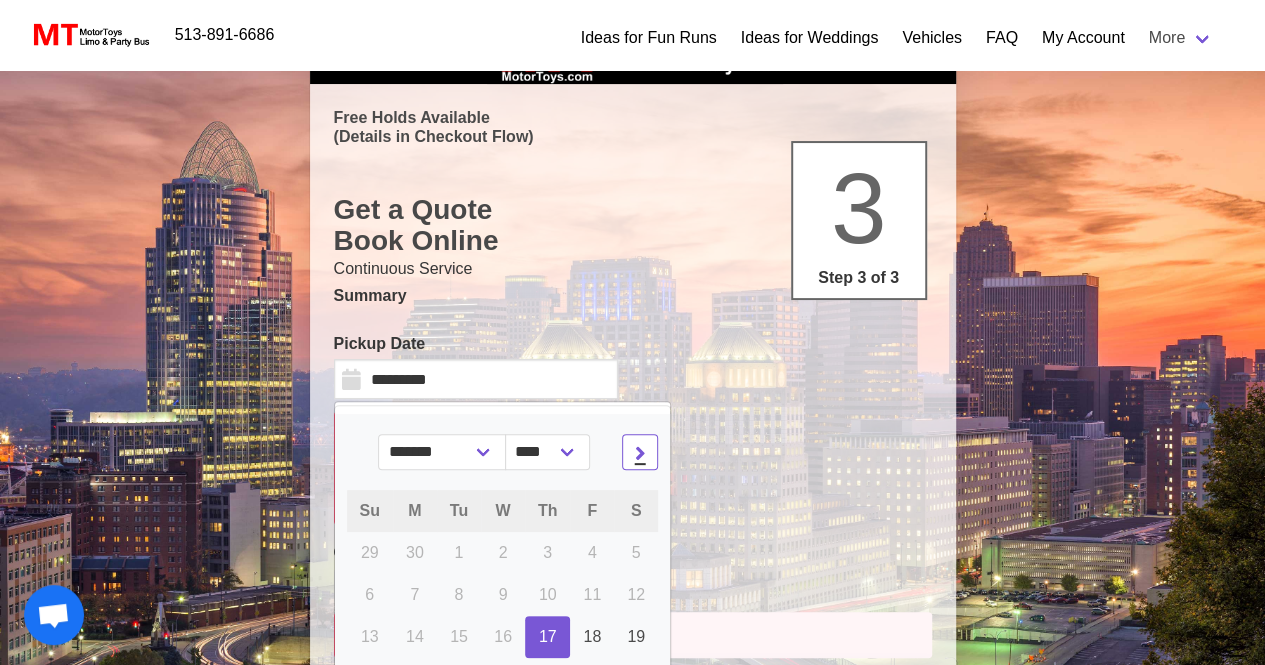 click at bounding box center (640, 452) 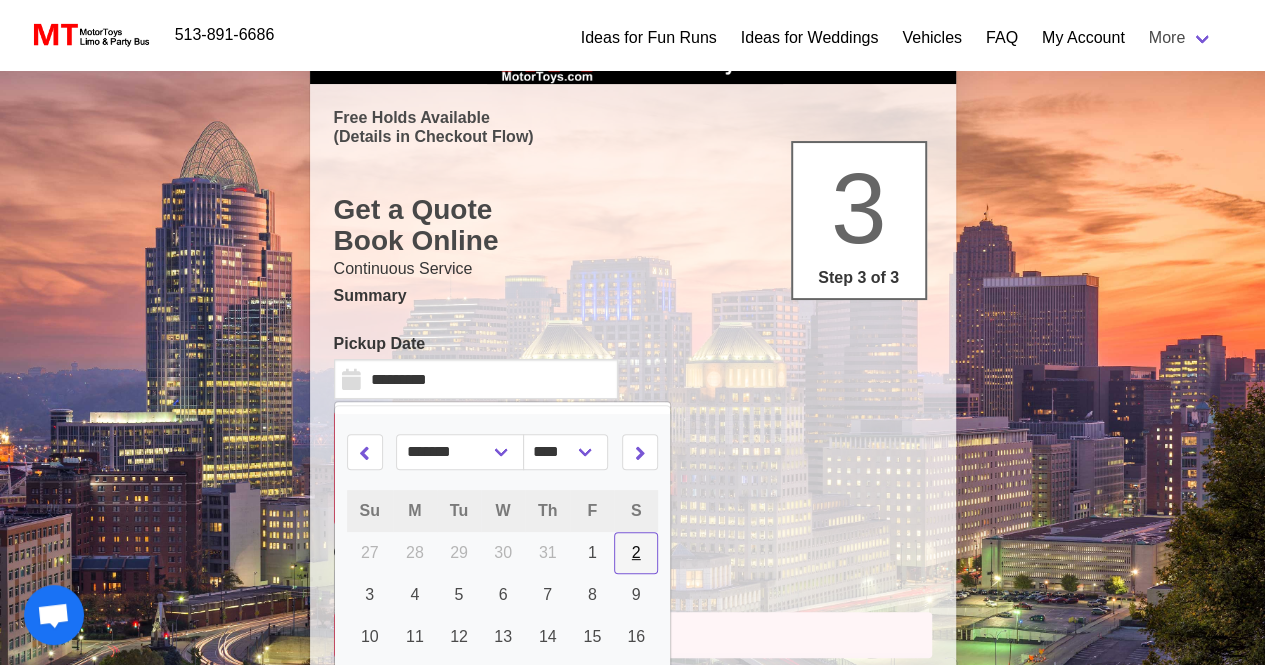 click on "2" at bounding box center [636, 552] 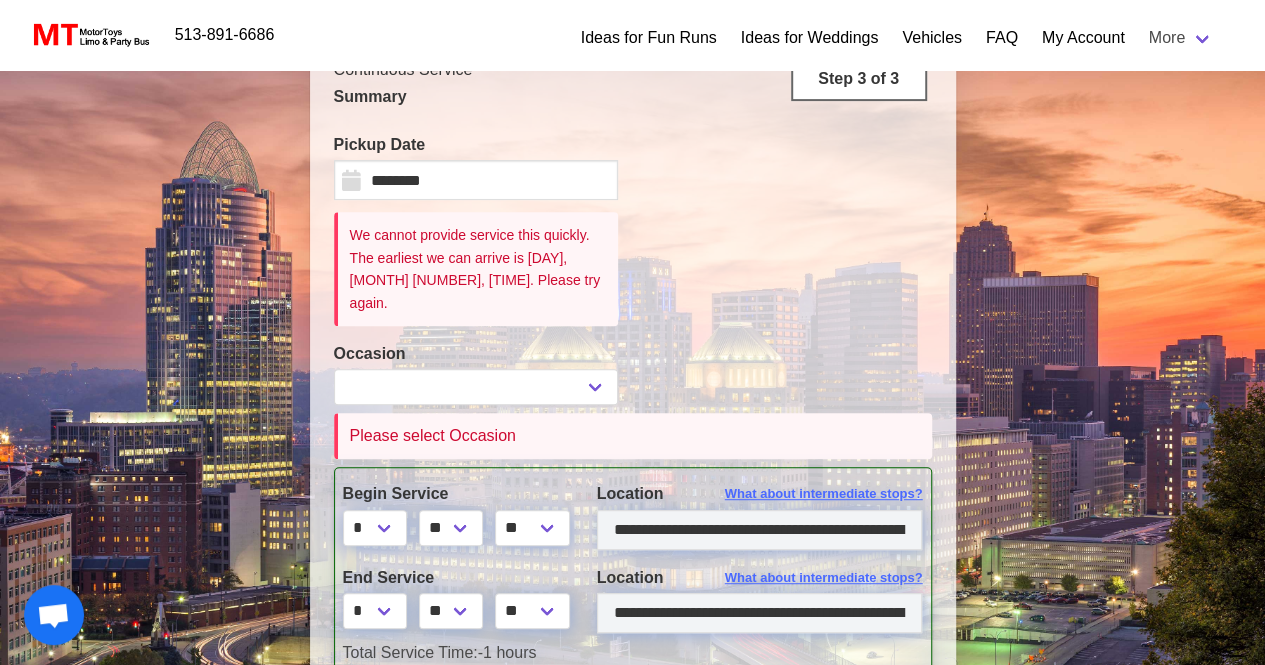 scroll, scrollTop: 279, scrollLeft: 0, axis: vertical 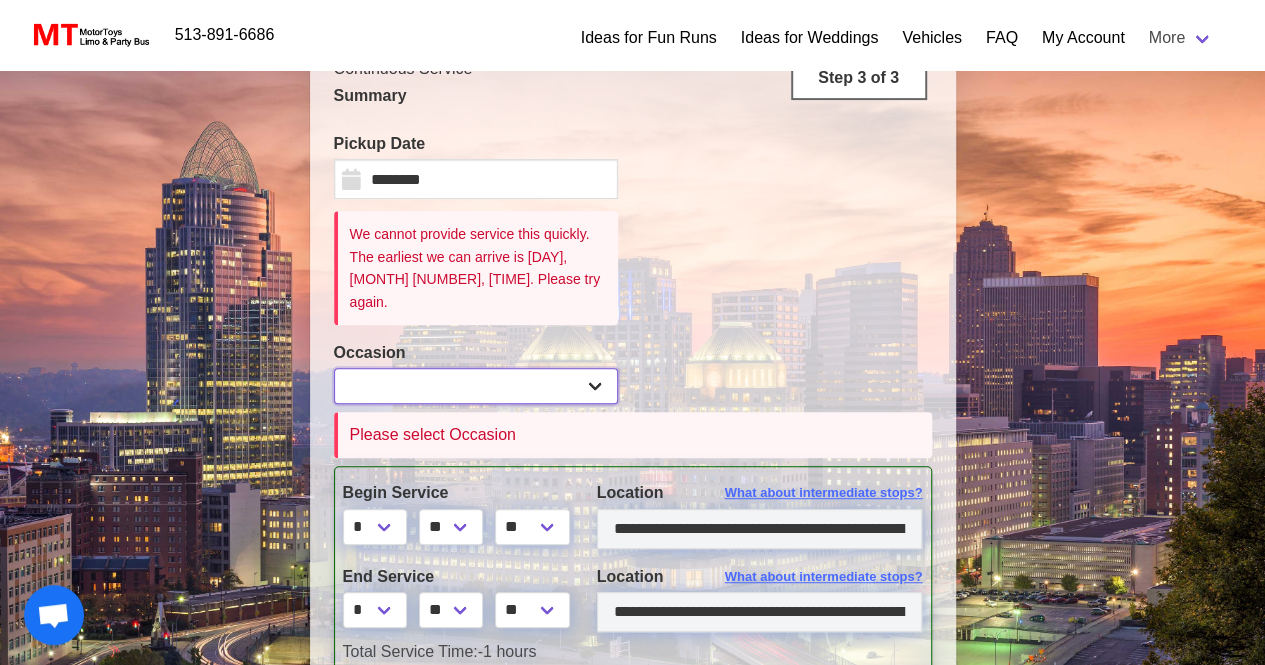 click on "**********" at bounding box center [476, 386] 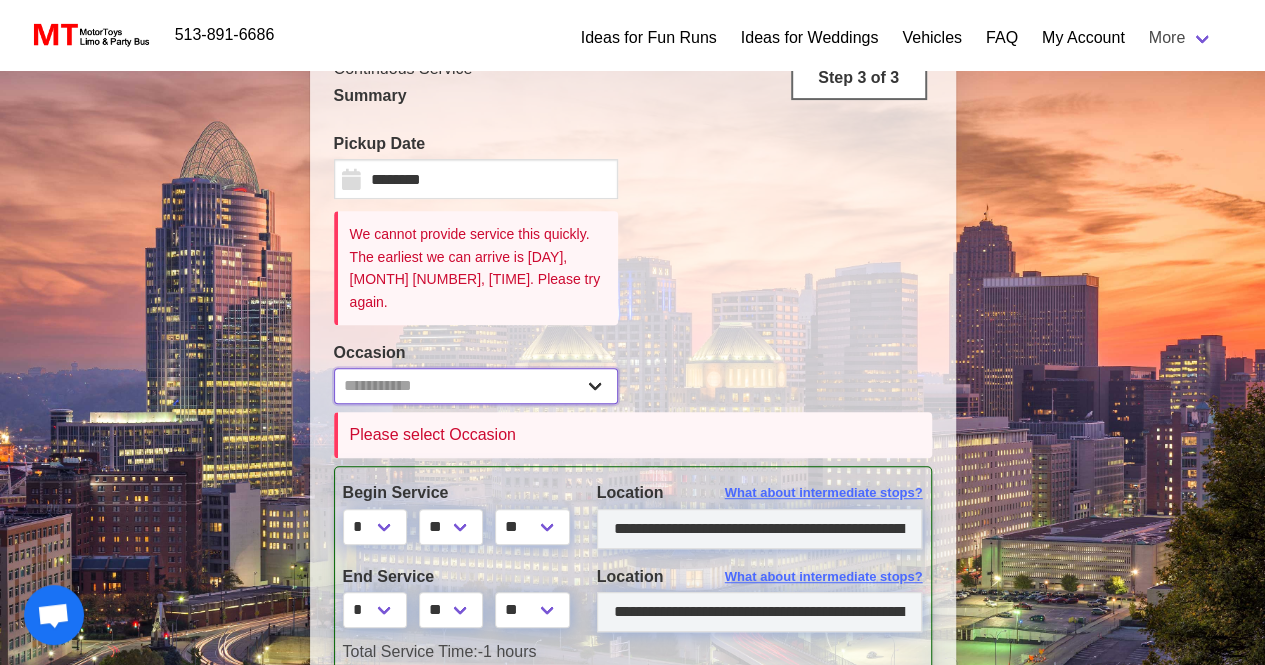 click on "**********" at bounding box center [476, 386] 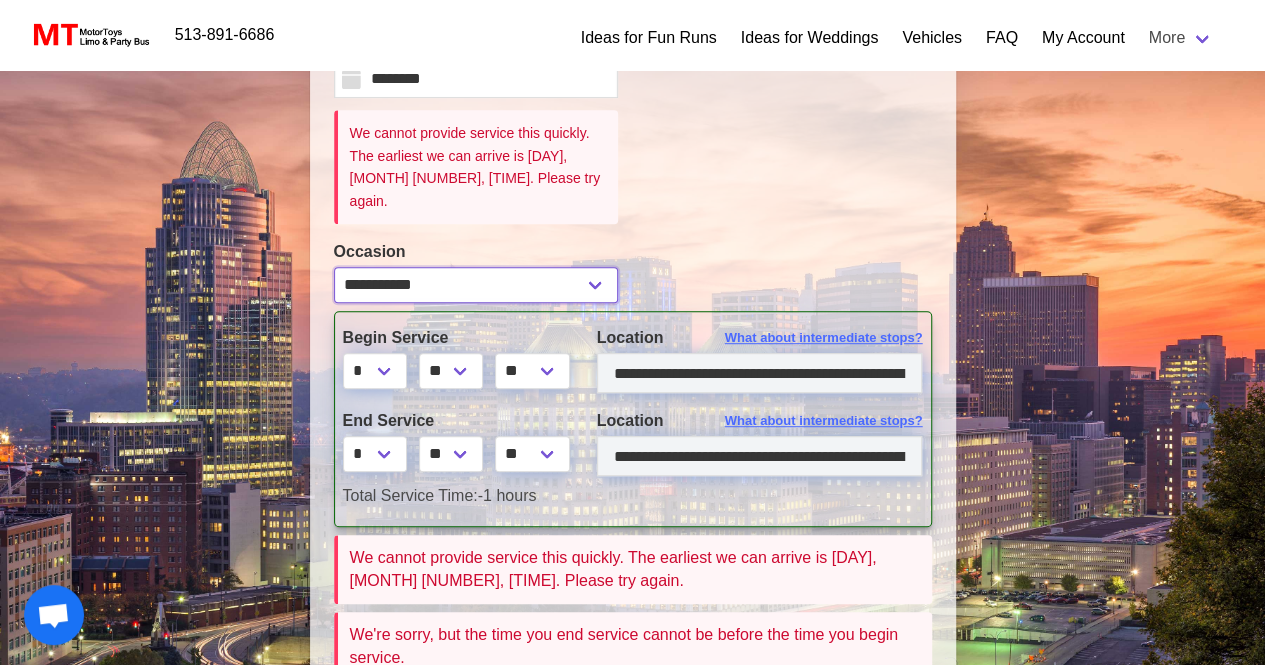 scroll, scrollTop: 479, scrollLeft: 0, axis: vertical 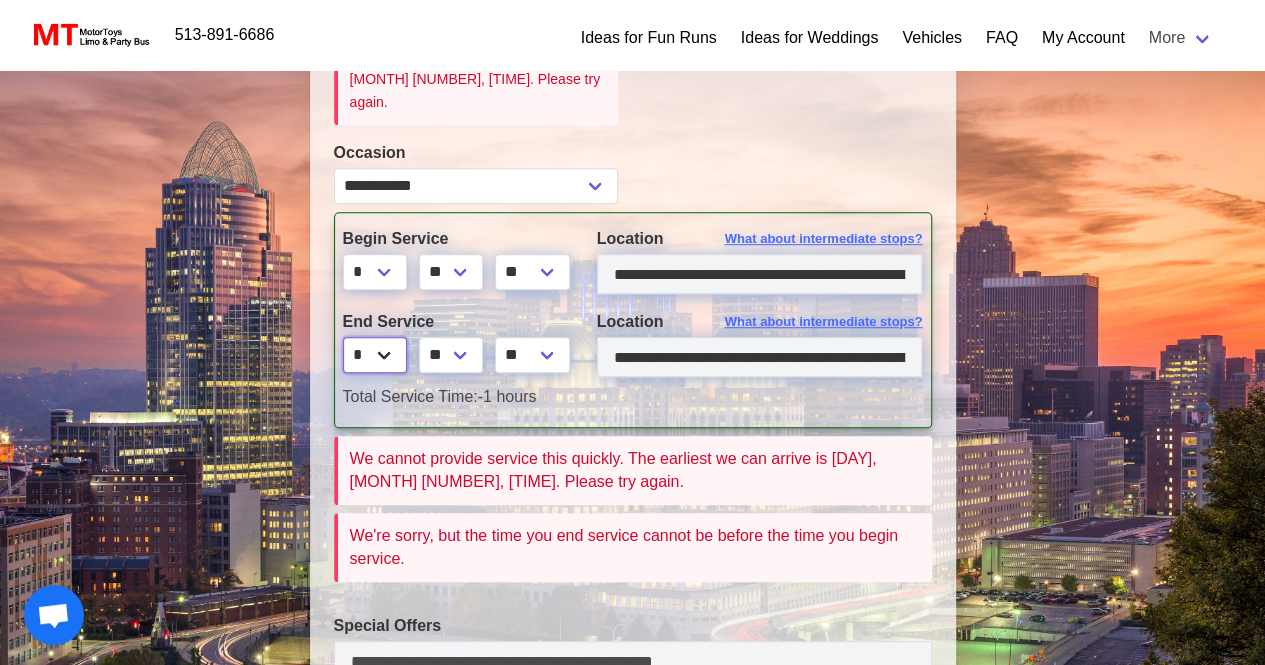 click on "* * * * * * * * * ** ** **" at bounding box center (375, 355) 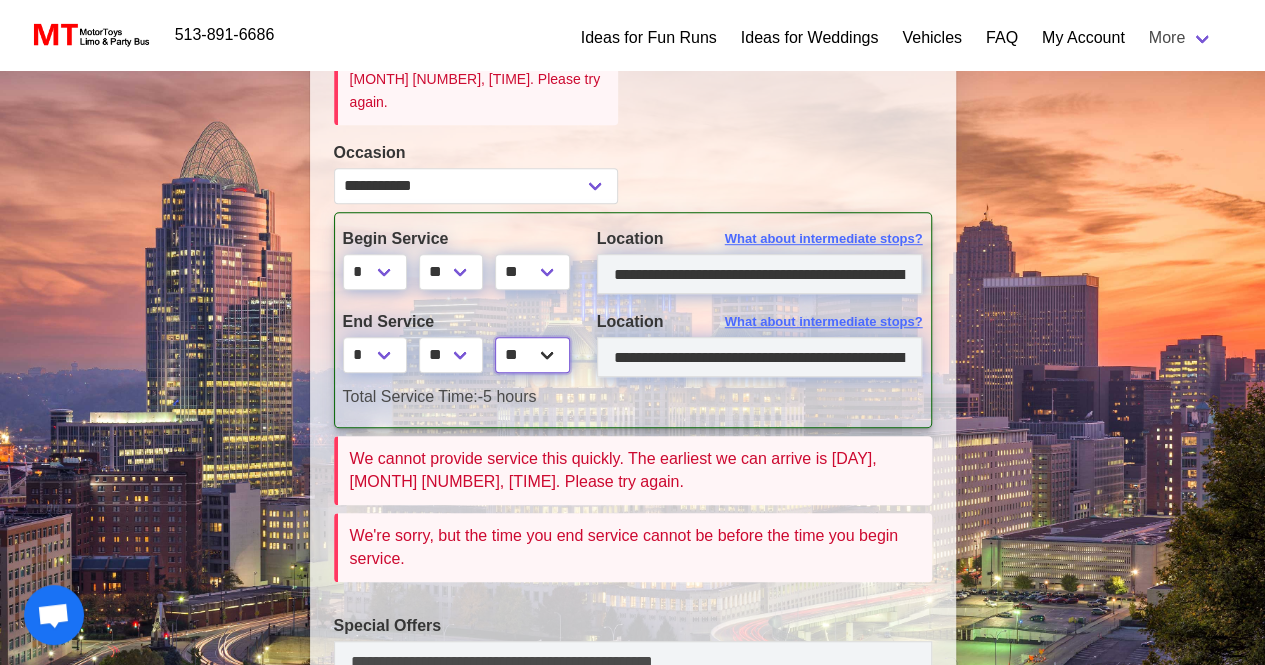 click on "**   **" at bounding box center [533, 355] 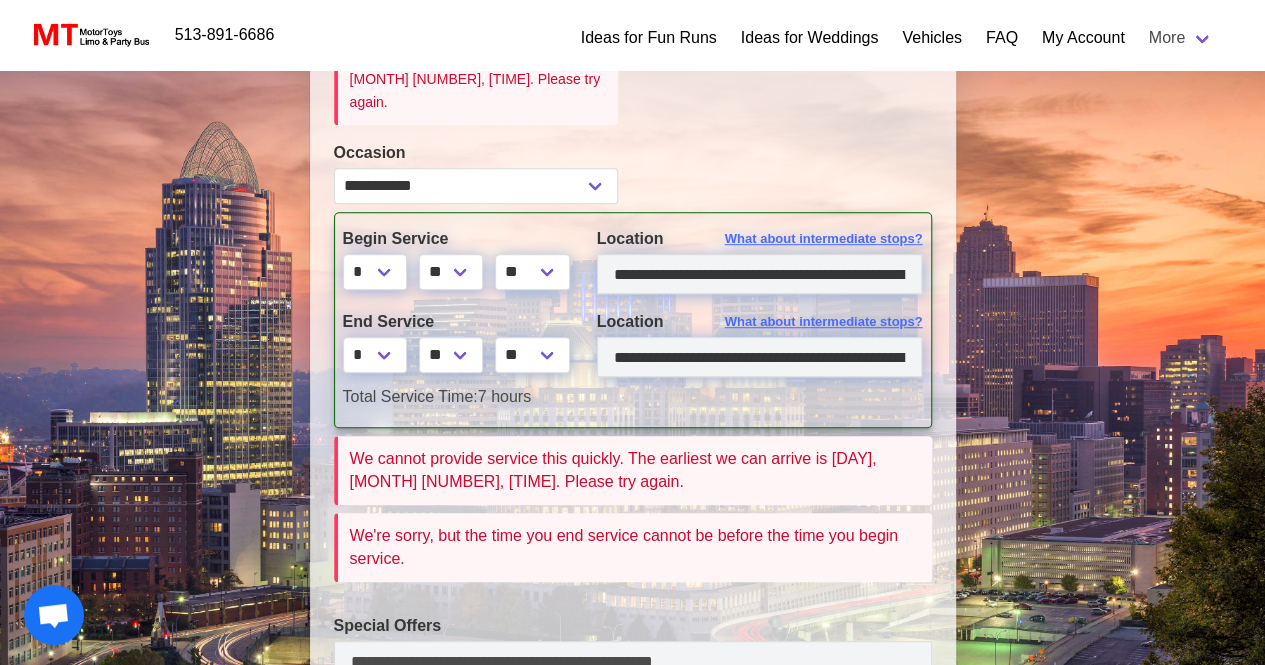 click on "We cannot provide service this quickly. The earliest we can arrive is [DAY], [MONTH] [NUMBER], [TIME]. Please try again." at bounding box center (633, 470) 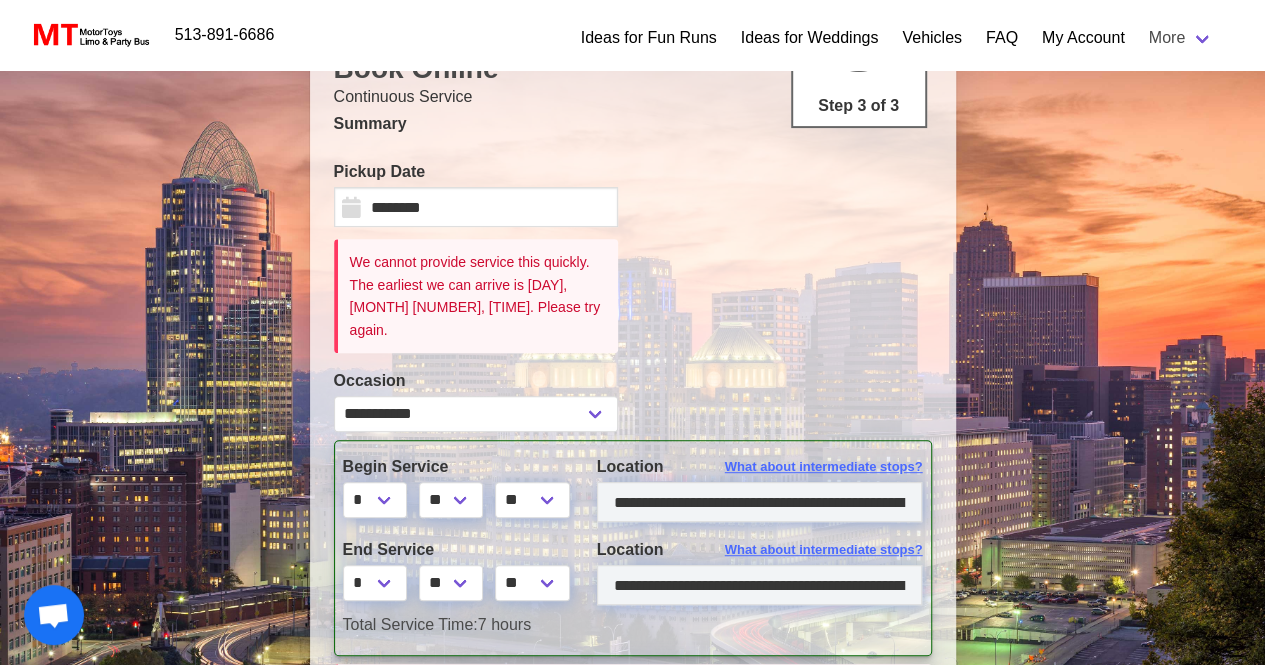 scroll, scrollTop: 279, scrollLeft: 0, axis: vertical 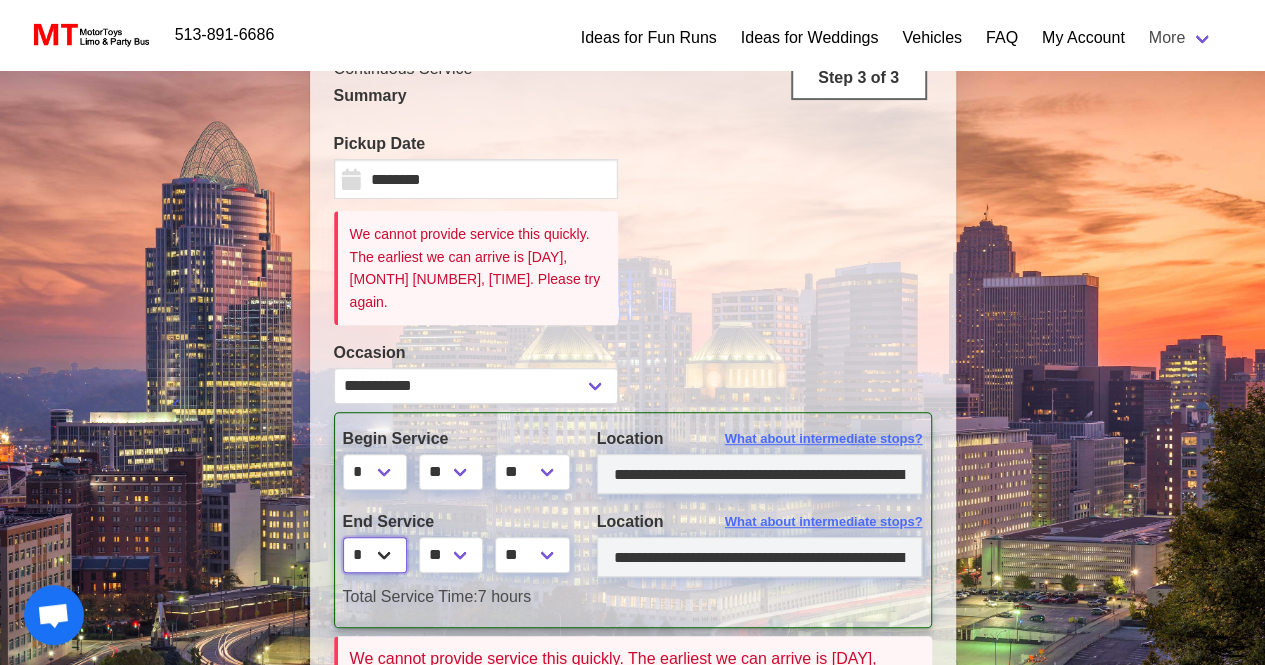 click on "* * * * * * * * * ** ** **" at bounding box center (375, 555) 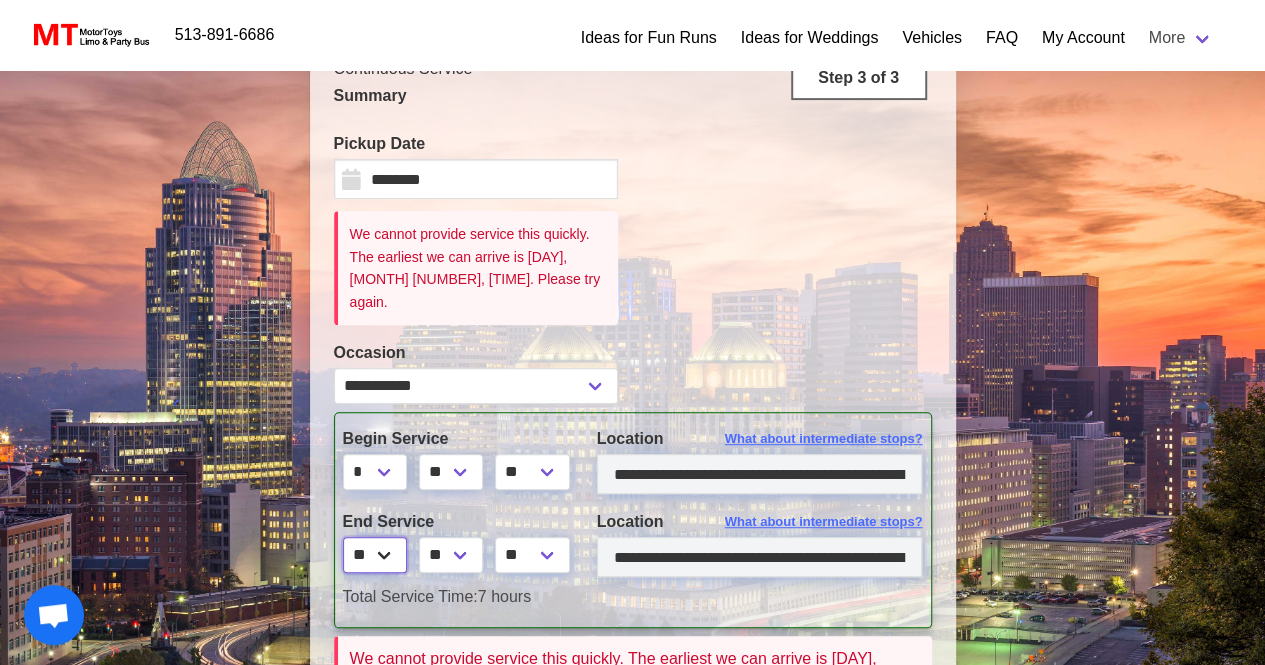 click on "* * * * * * * * * ** ** **" at bounding box center (375, 555) 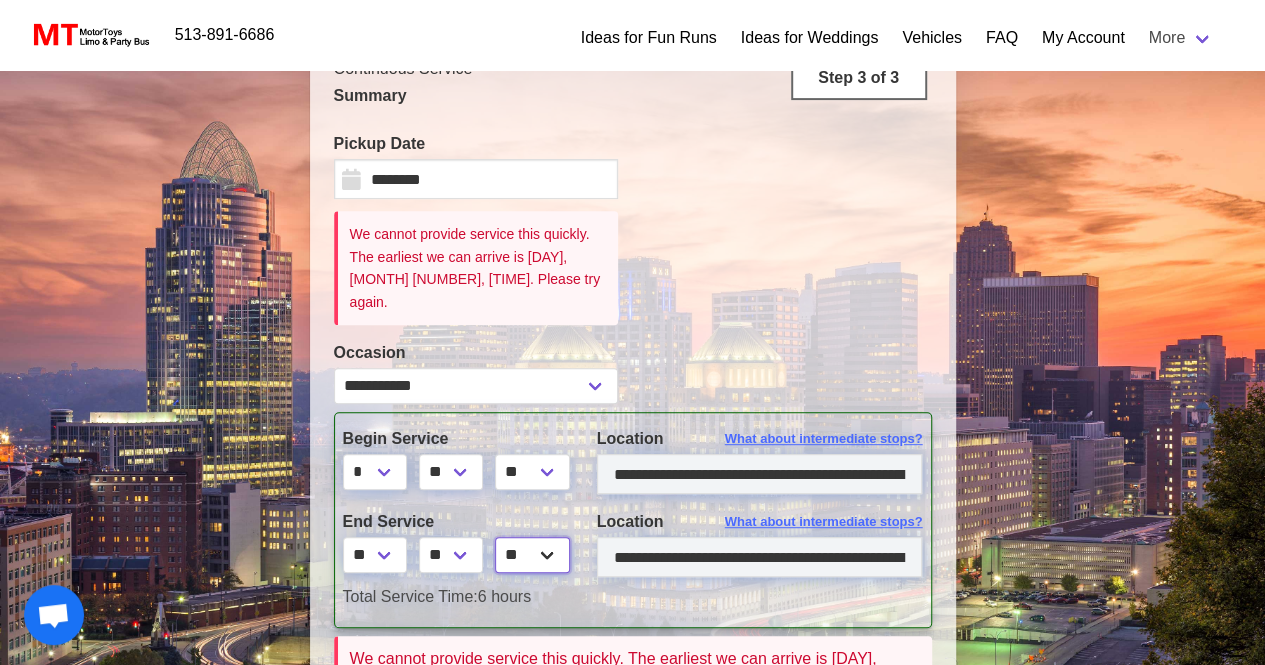 click on "**   **" at bounding box center (533, 555) 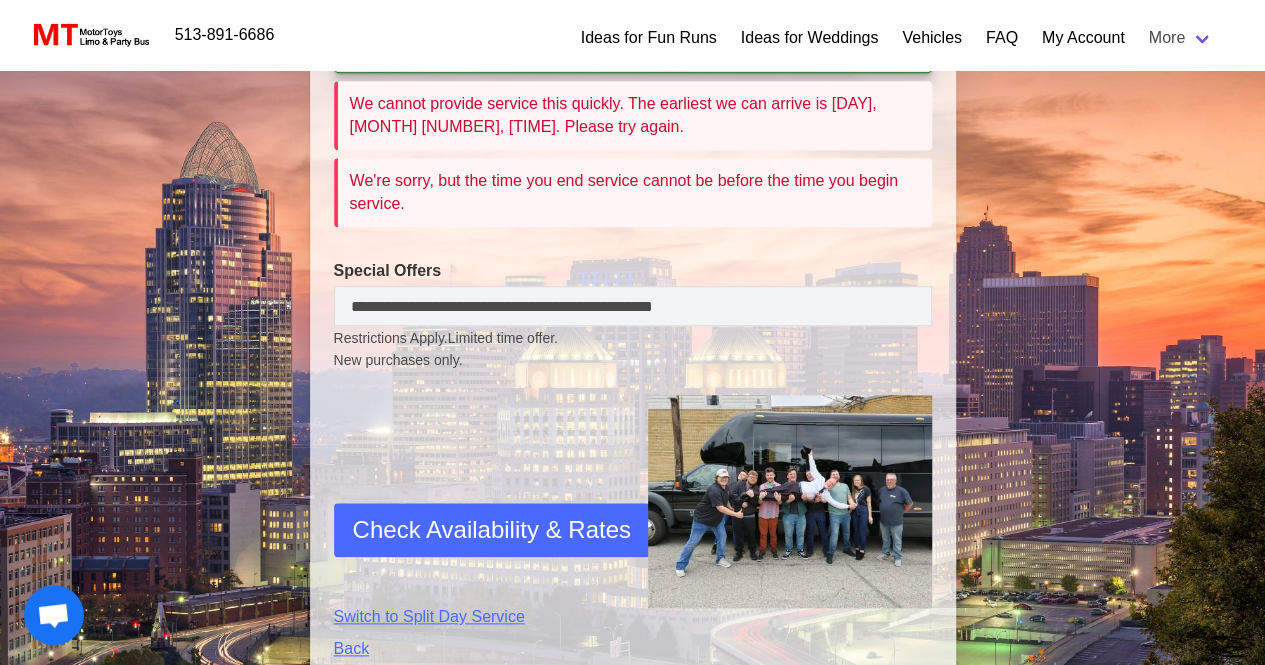 scroll, scrollTop: 879, scrollLeft: 0, axis: vertical 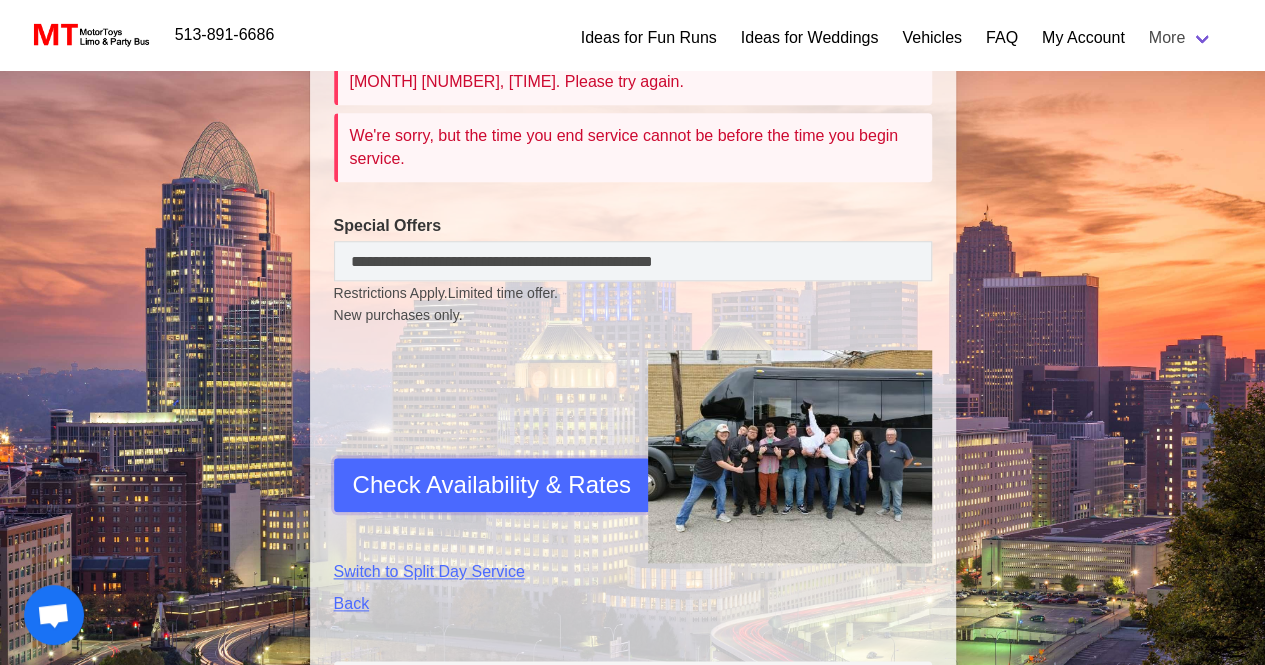 click on "Check Availability & Rates" at bounding box center (492, 485) 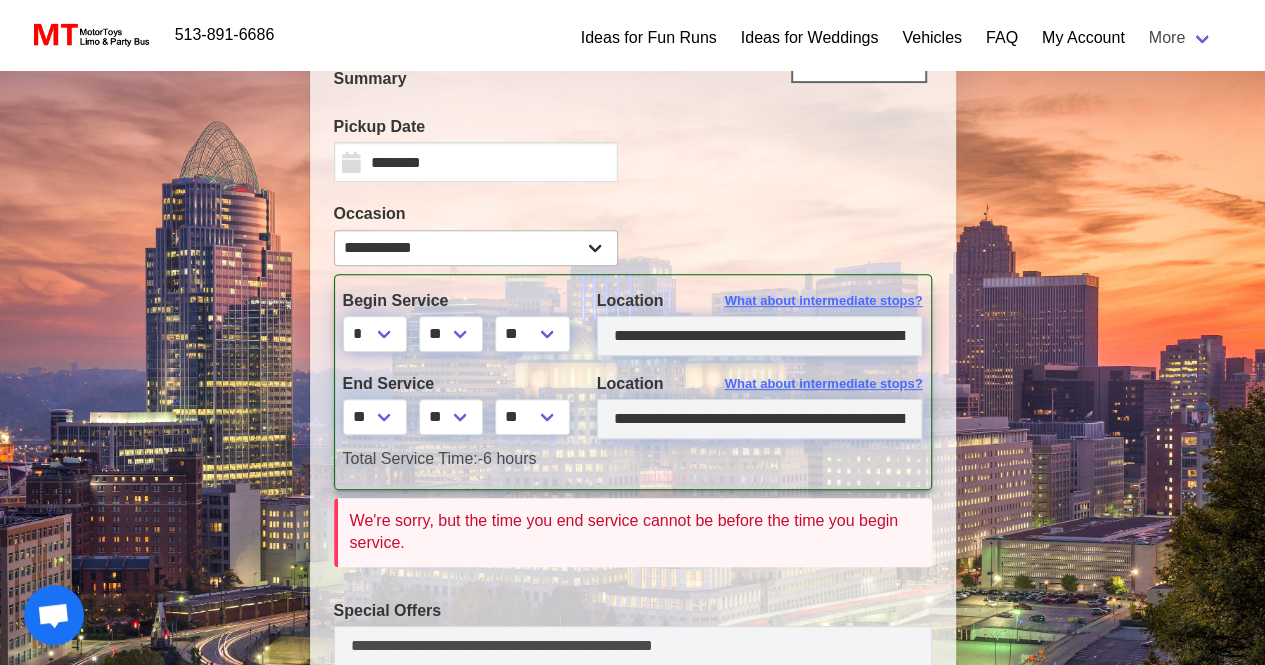 scroll, scrollTop: 300, scrollLeft: 0, axis: vertical 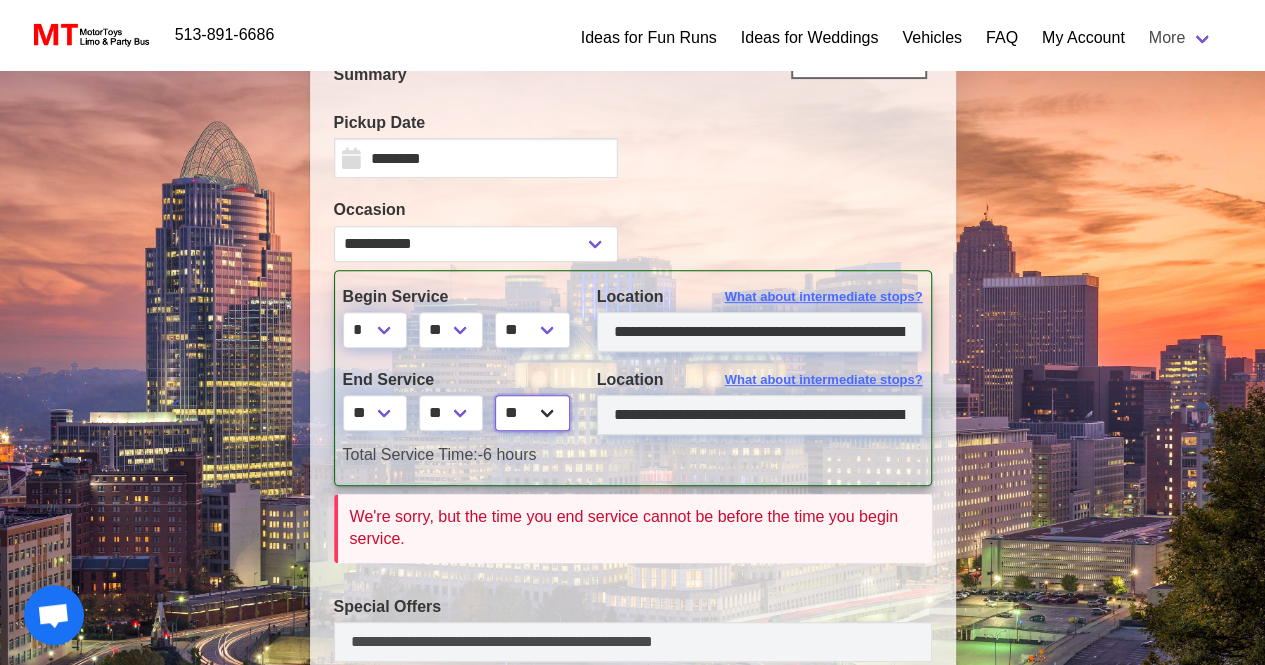 click on "**   **" at bounding box center [533, 413] 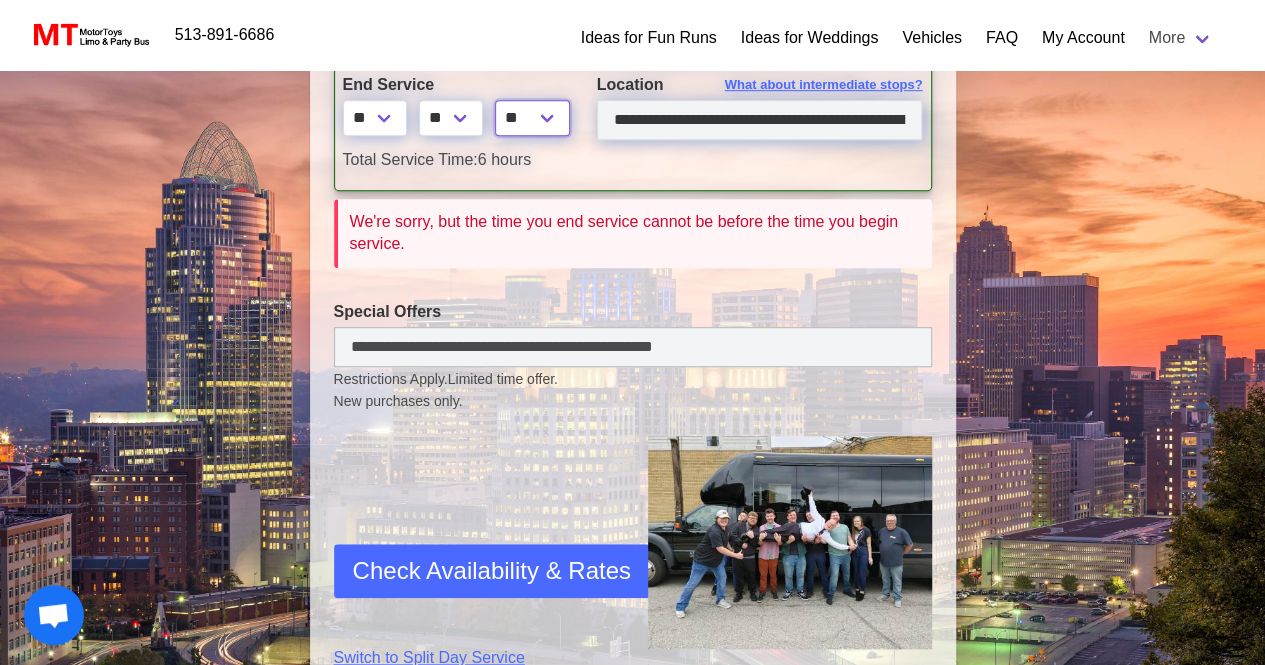 scroll, scrollTop: 700, scrollLeft: 0, axis: vertical 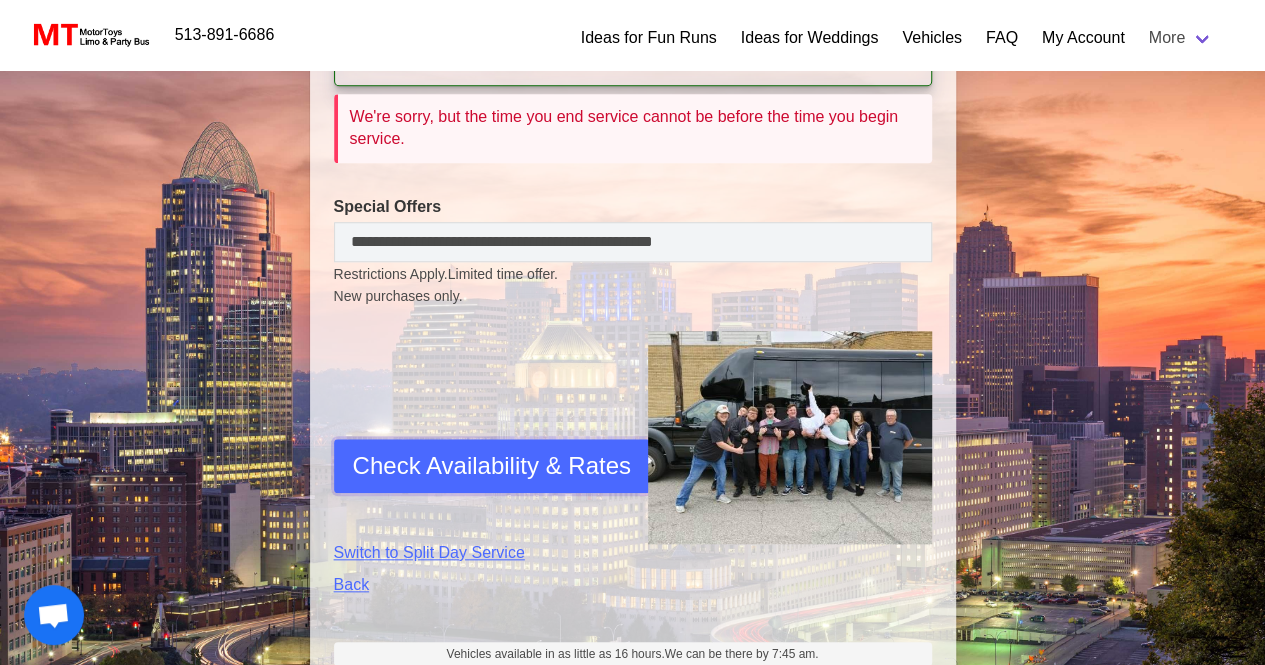 click on "Check Availability & Rates" at bounding box center (492, 466) 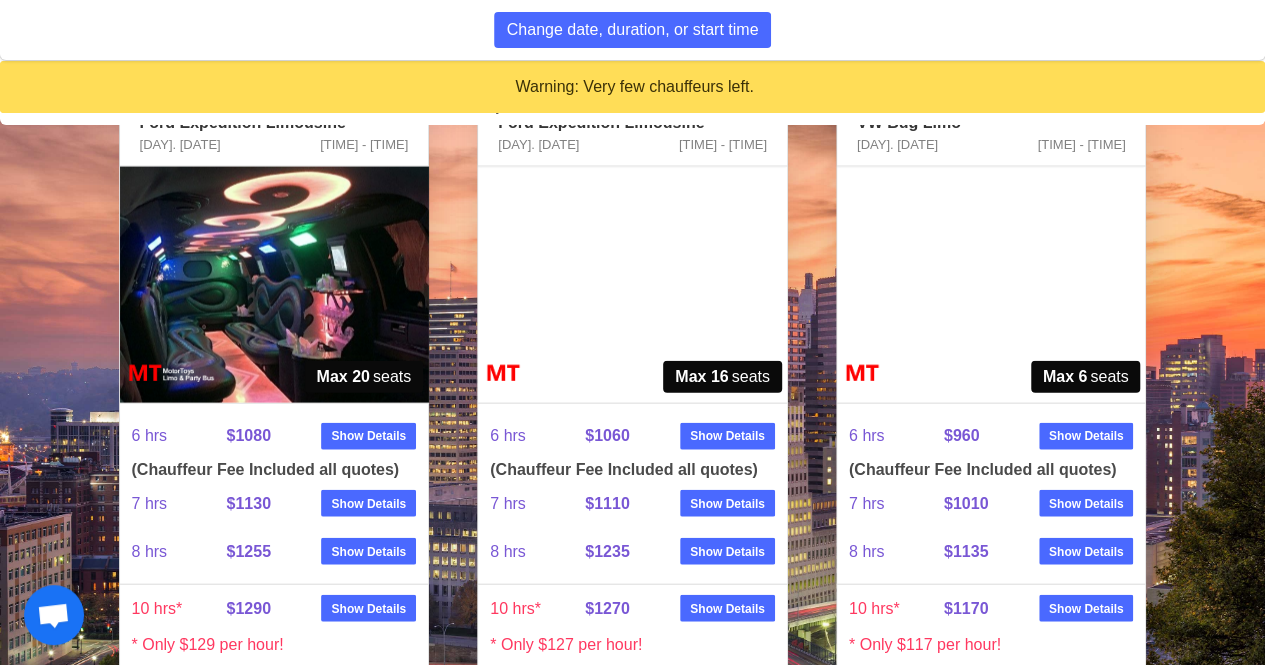 scroll, scrollTop: 2030, scrollLeft: 0, axis: vertical 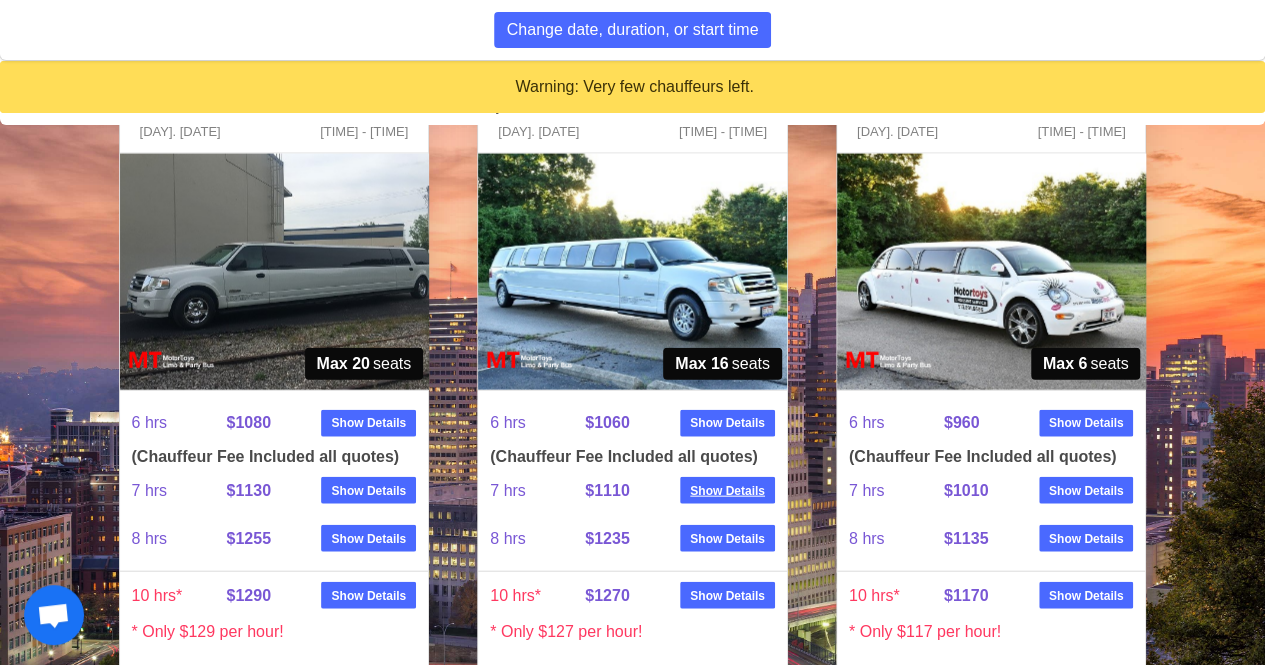 click on "Show Details" at bounding box center (727, 491) 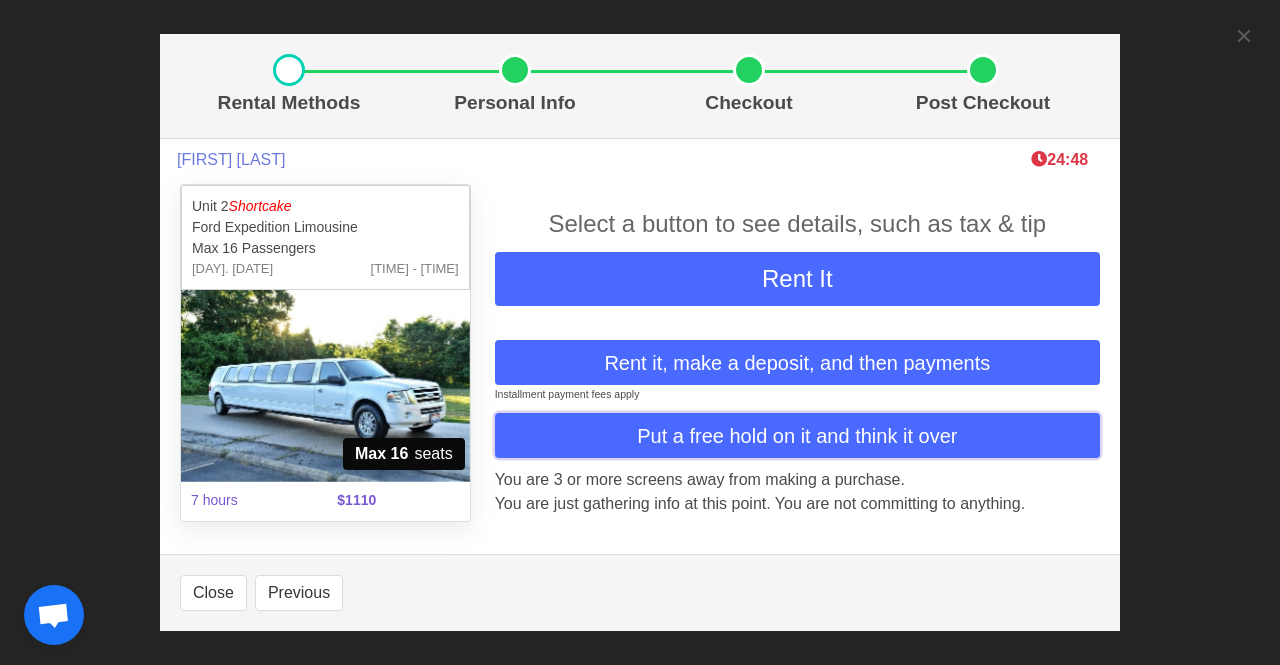 click on "Put a free hold on it and think it over" at bounding box center [797, 436] 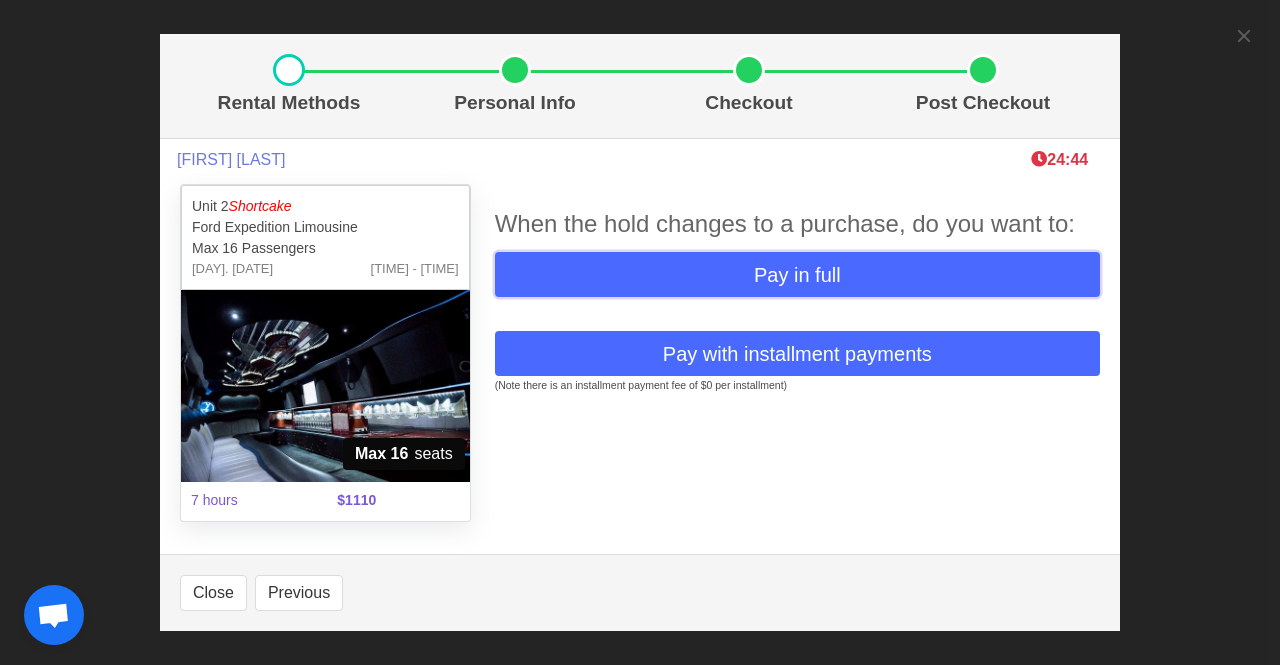 click on "Pay in full" at bounding box center (797, 275) 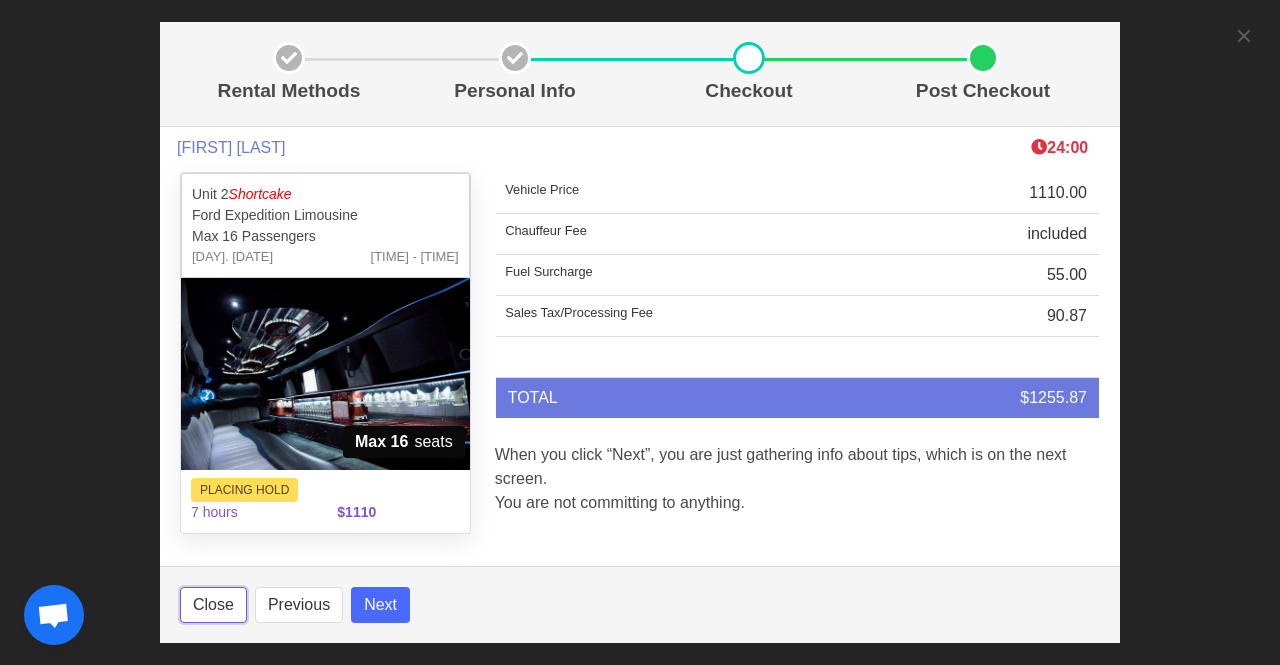 click on "Close" at bounding box center (213, 605) 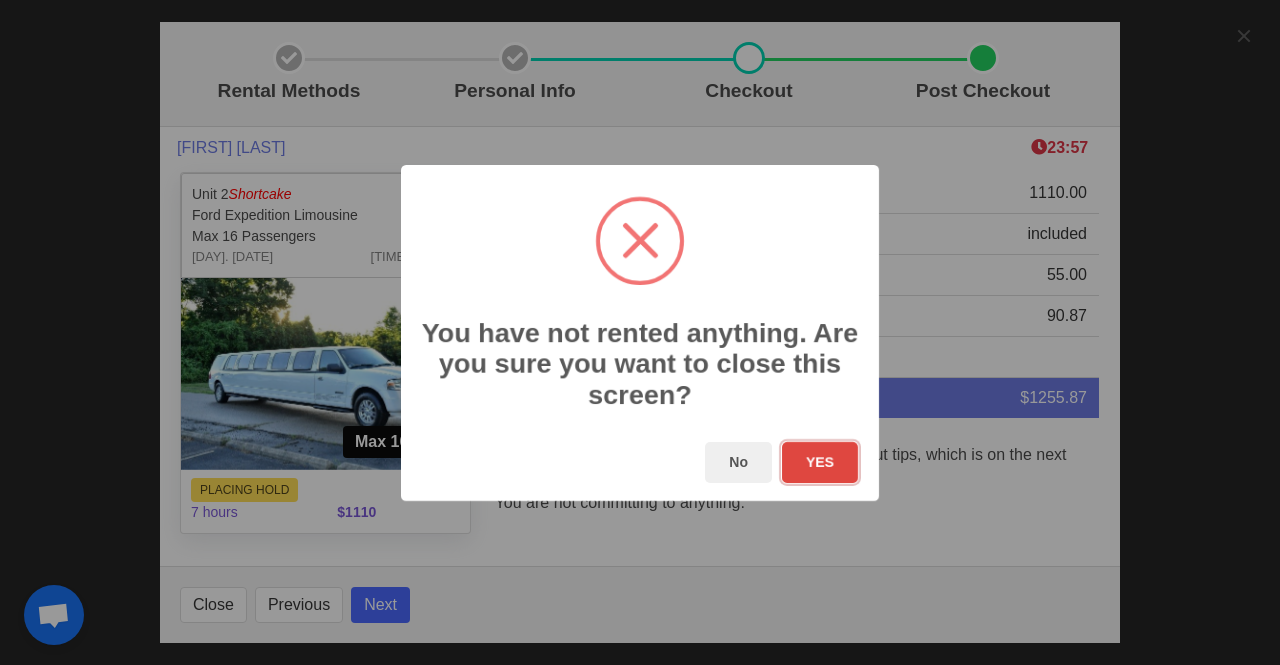 click on "YES" at bounding box center (820, 462) 